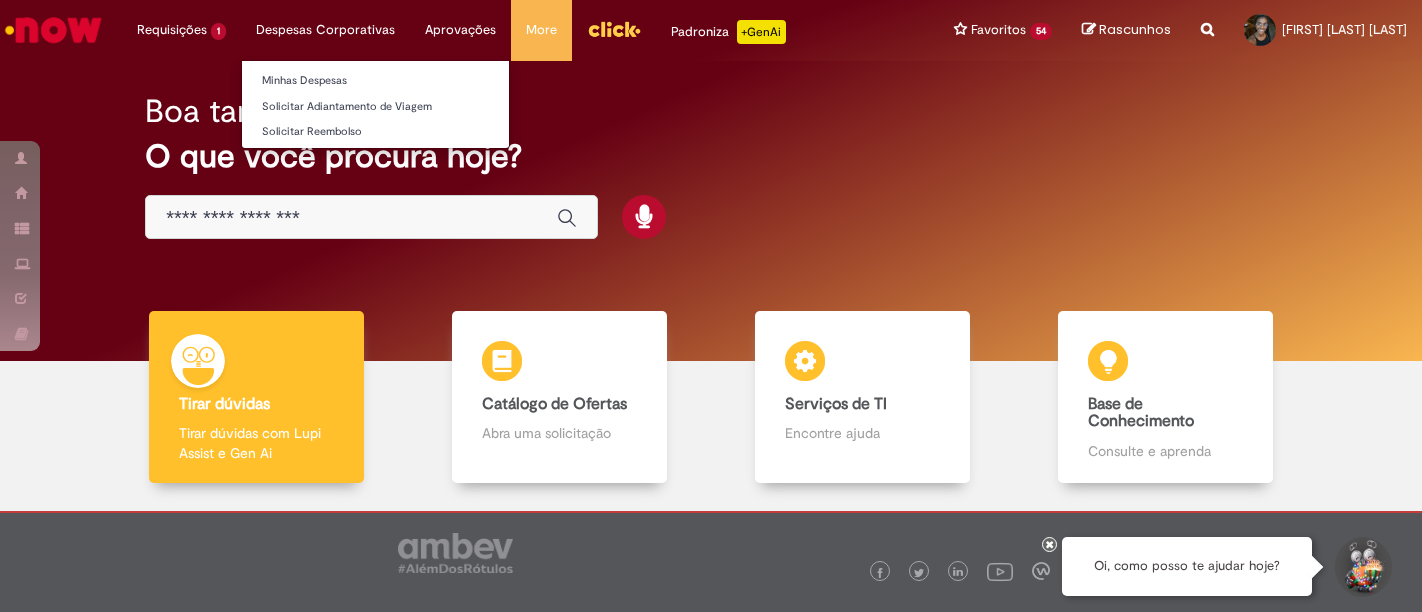 scroll, scrollTop: 0, scrollLeft: 0, axis: both 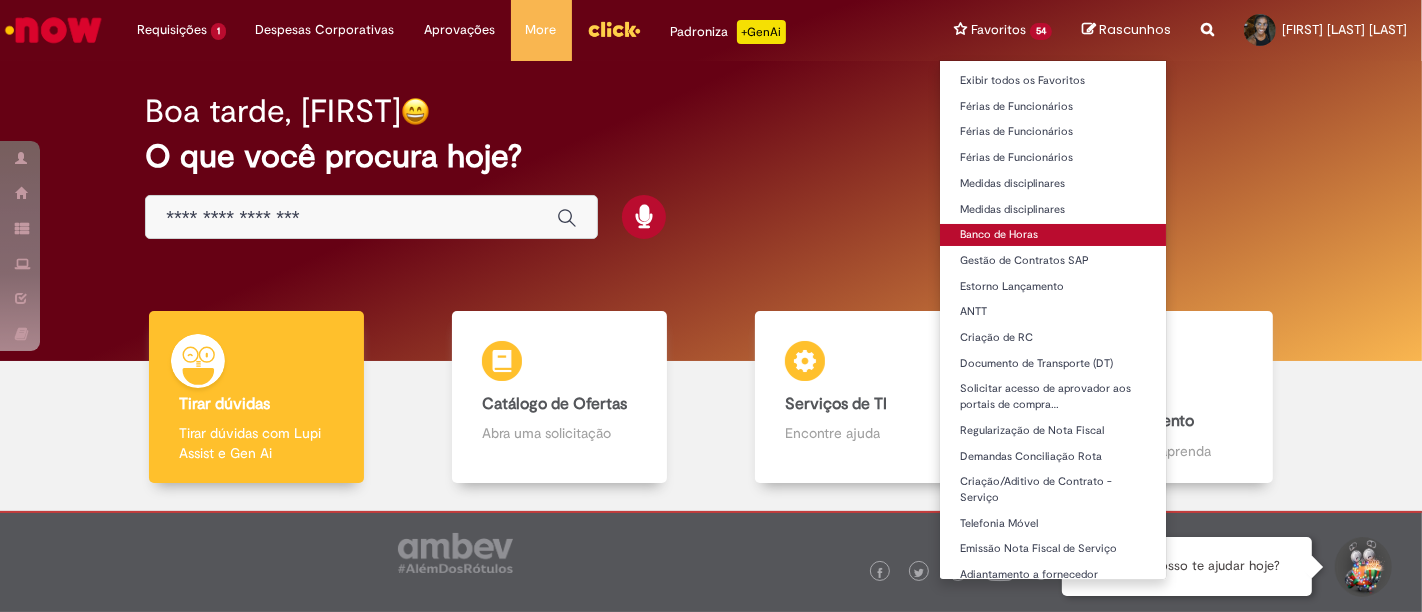 click on "Banco de Horas" at bounding box center (1053, 235) 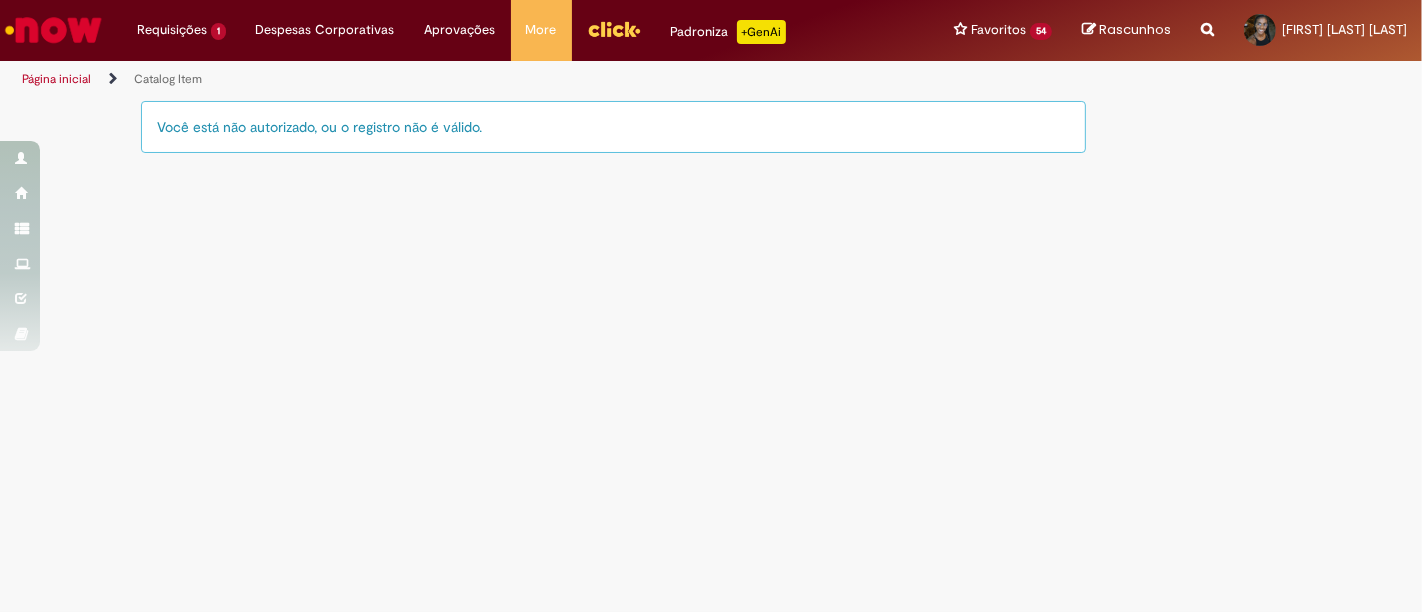 click on "Página inicial" at bounding box center (56, 79) 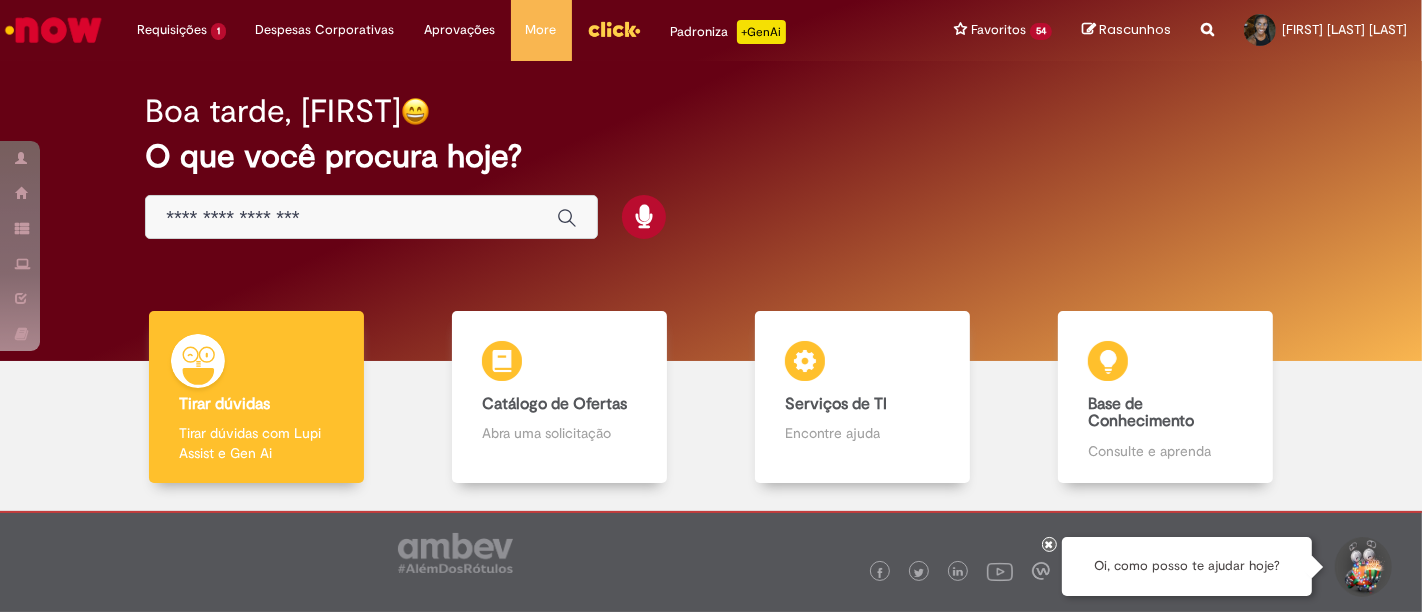 click at bounding box center (351, 218) 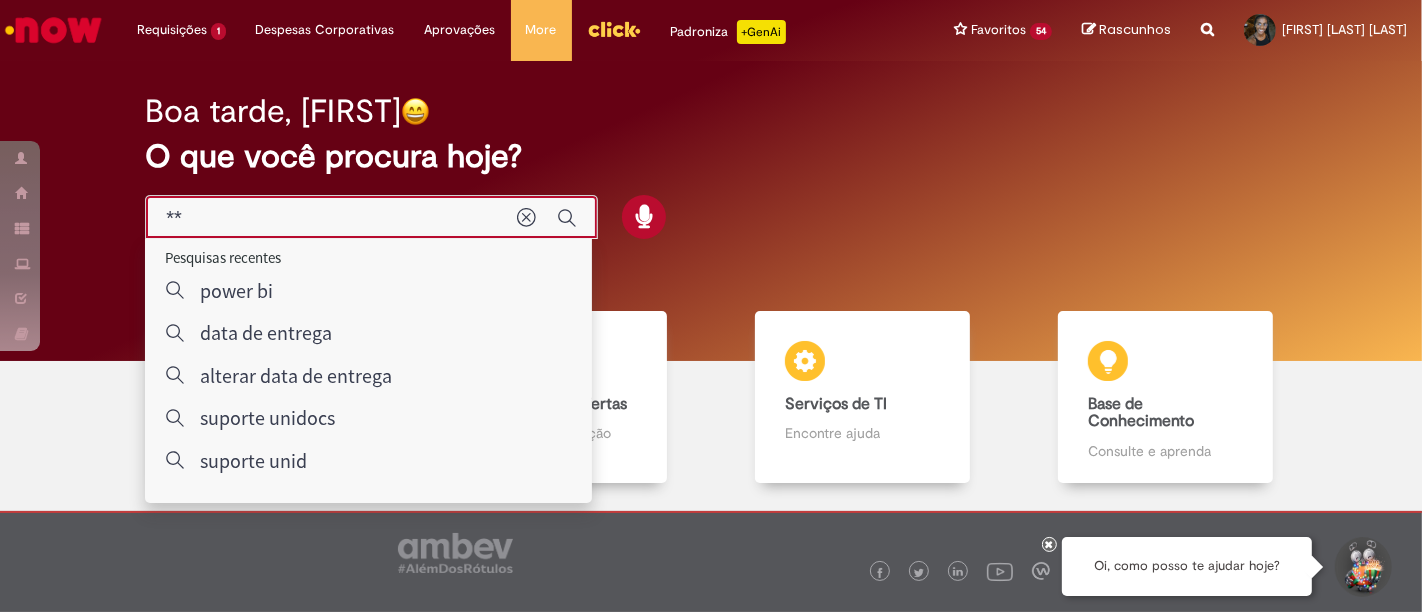 type on "*" 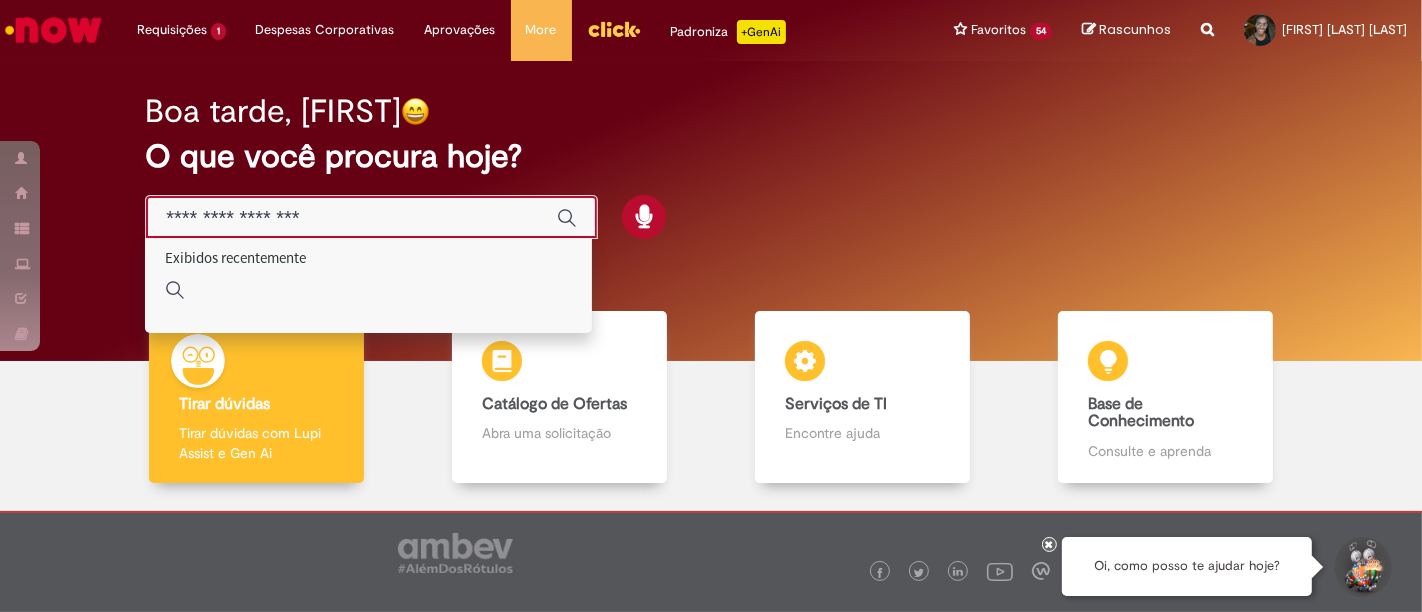 type on "*" 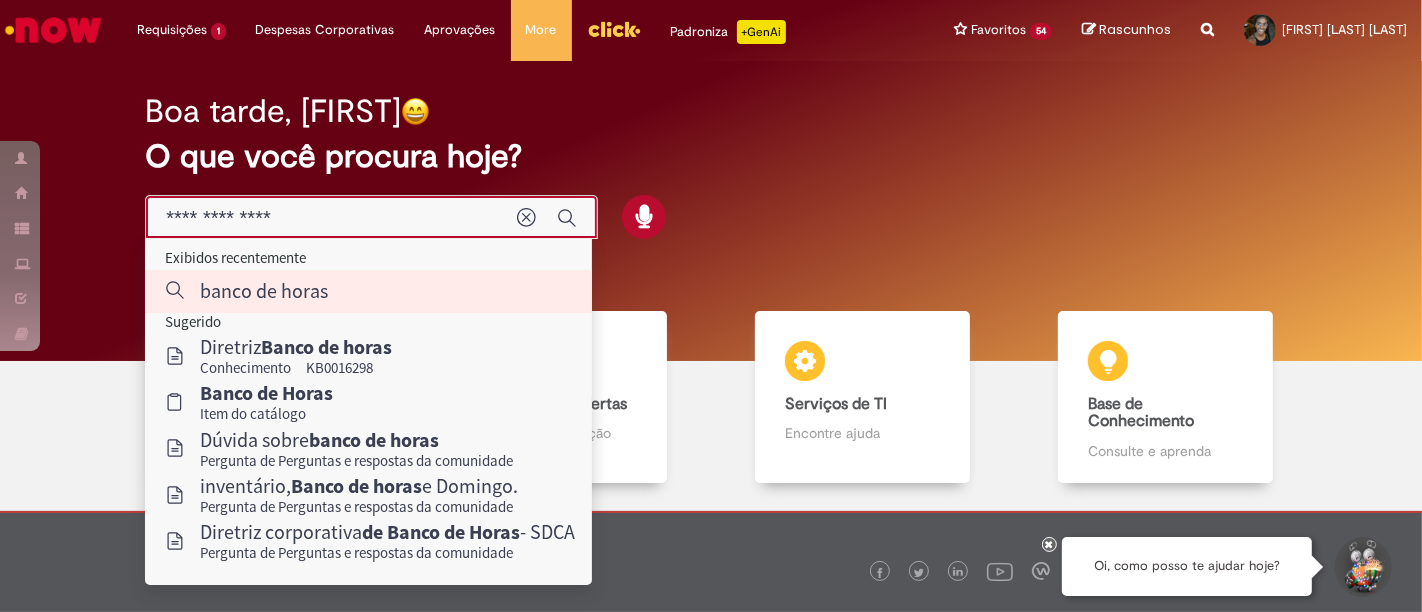 type on "**********" 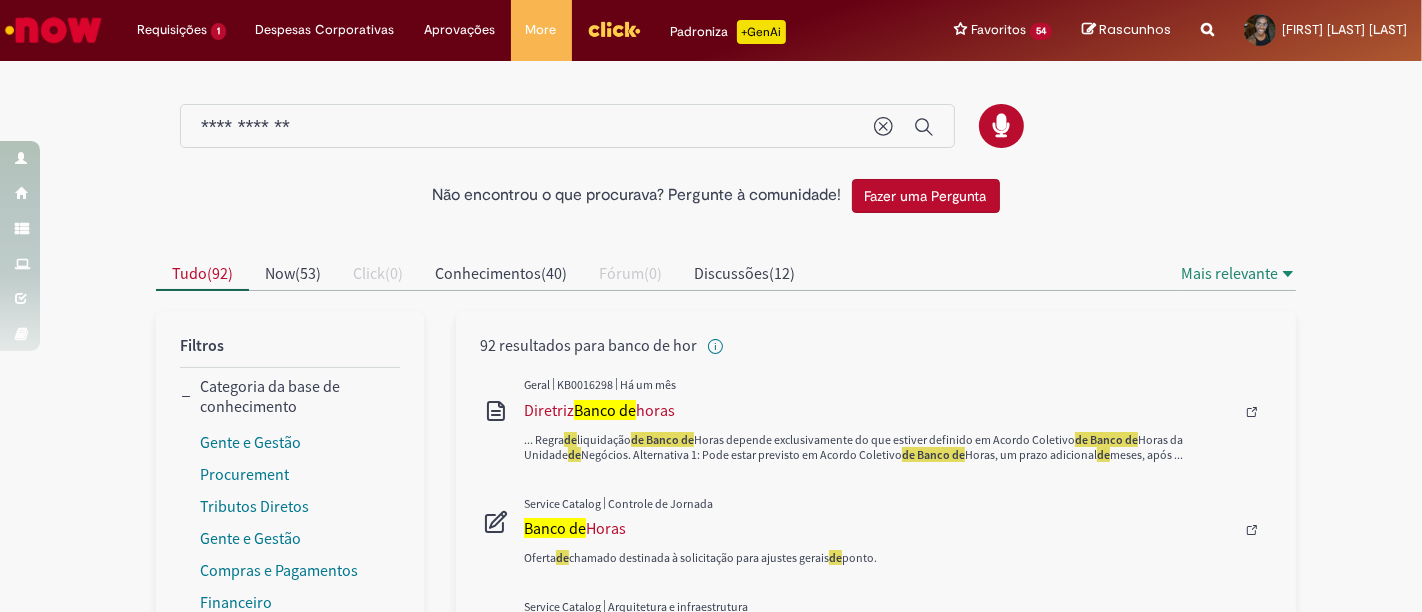 scroll, scrollTop: 333, scrollLeft: 0, axis: vertical 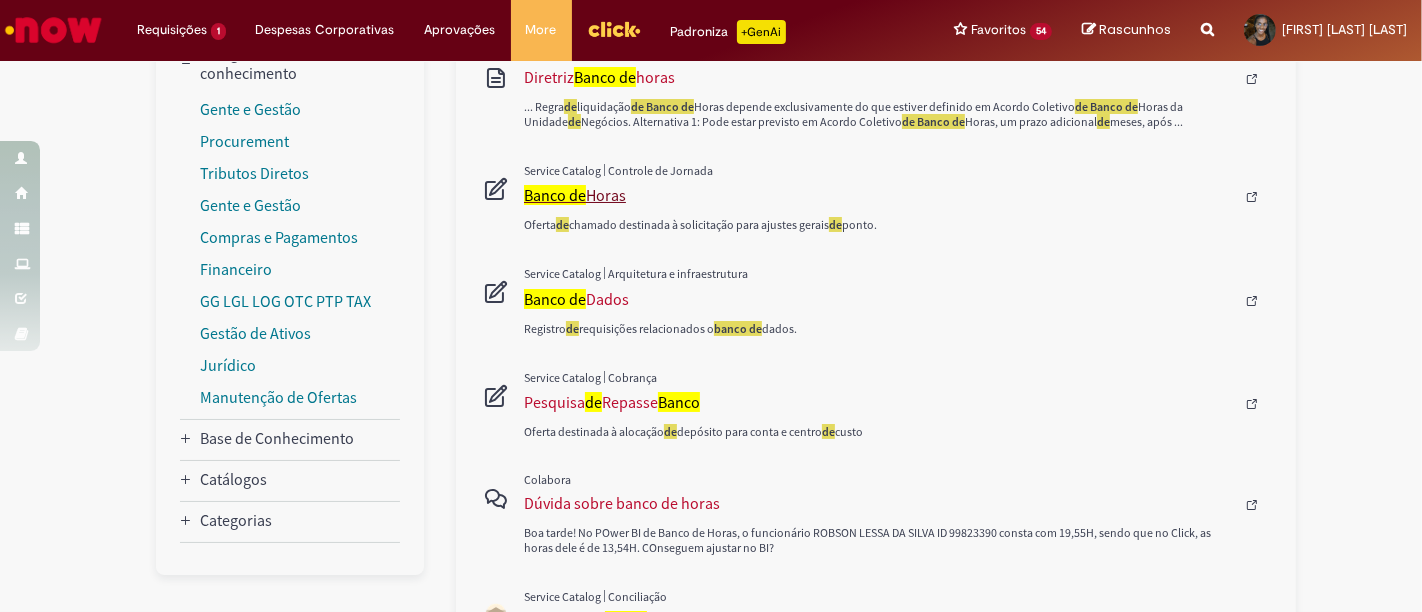 click on "Banco de" at bounding box center (555, 195) 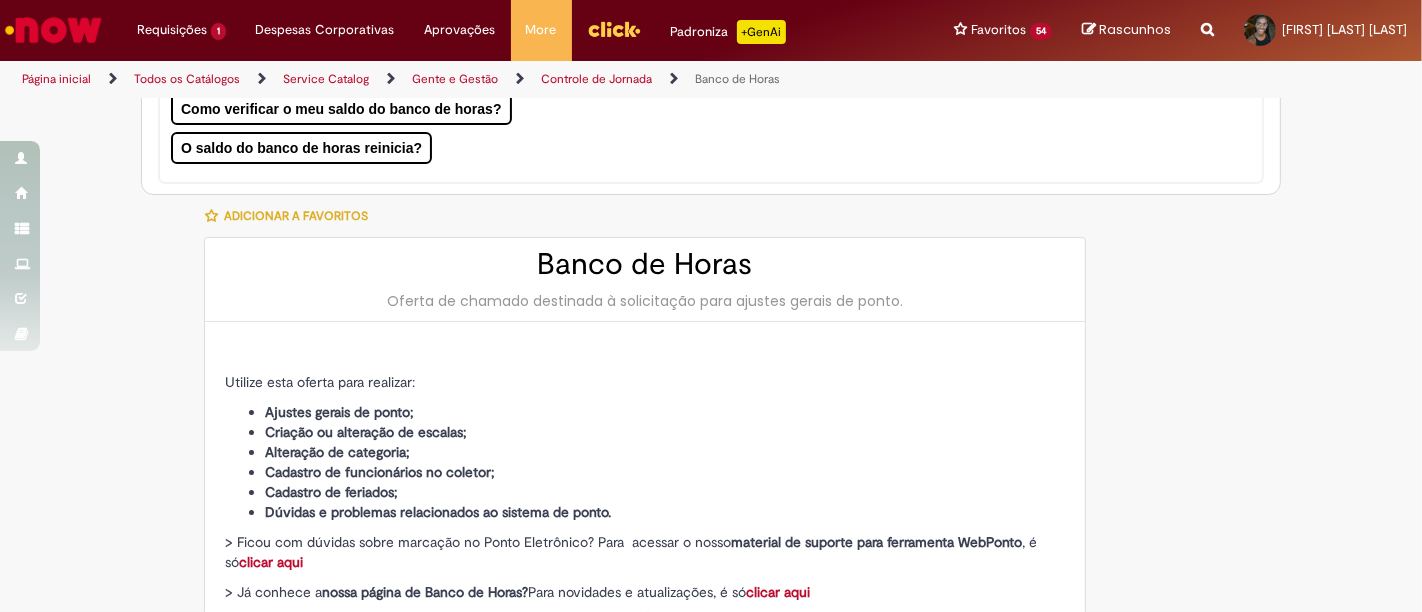 type on "********" 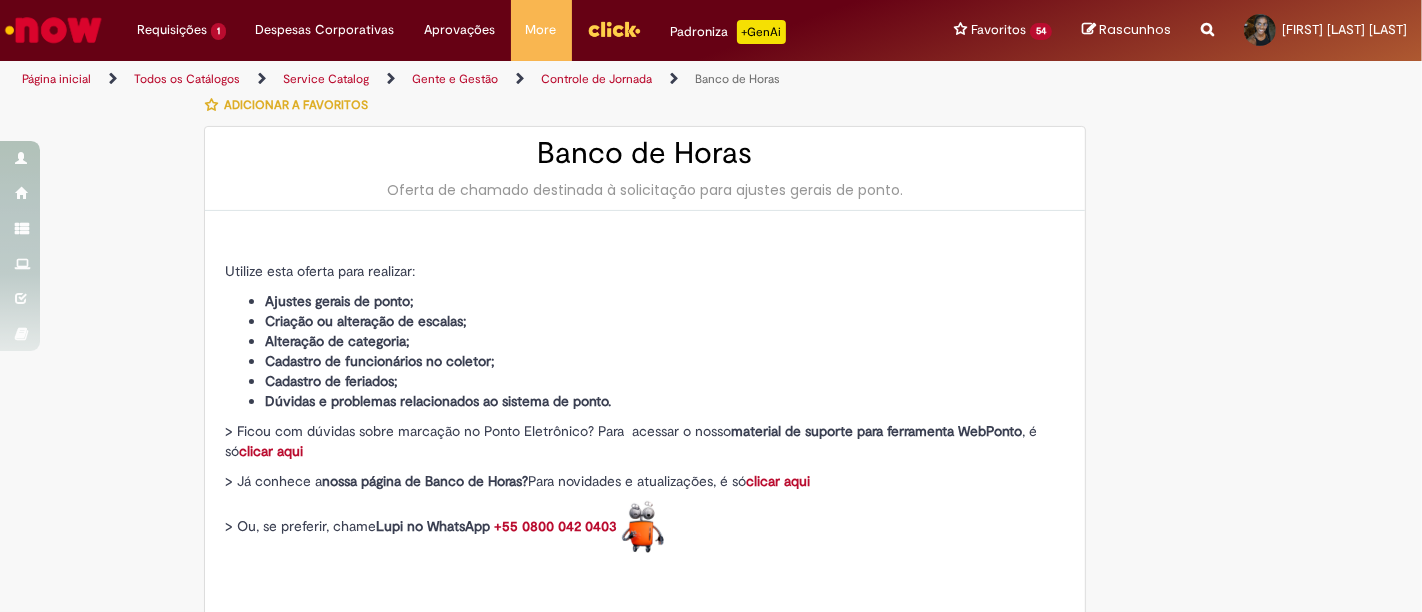 type on "**********" 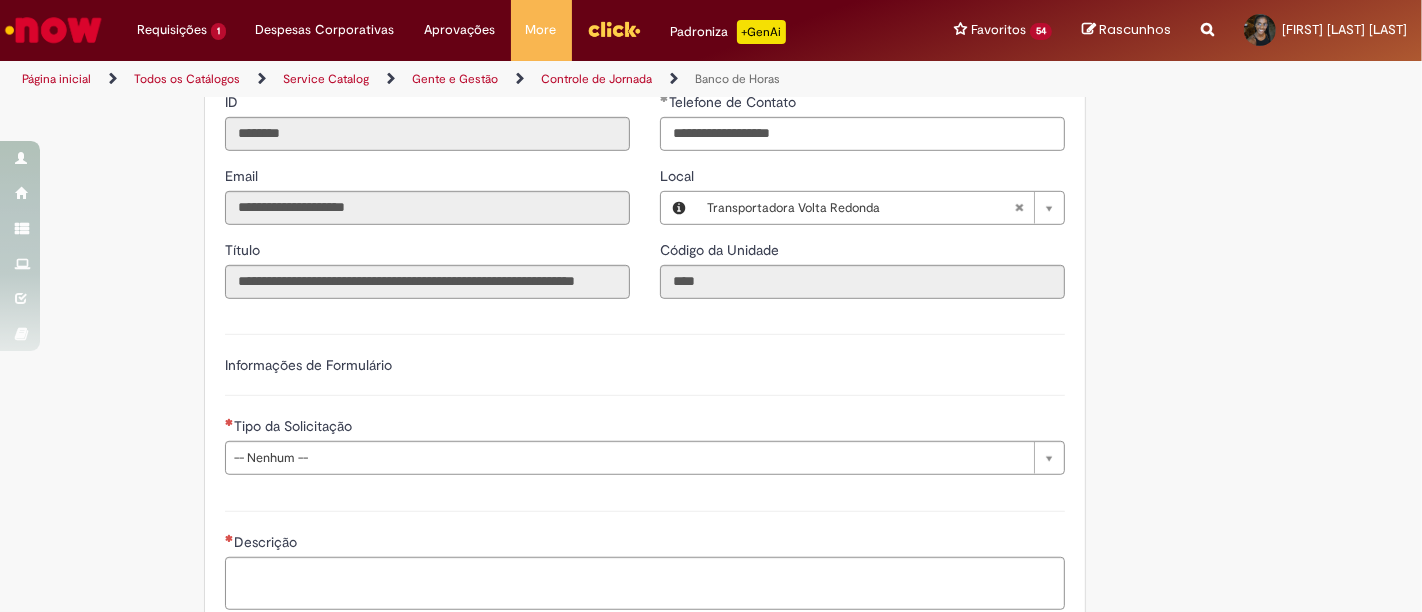 scroll, scrollTop: 1222, scrollLeft: 0, axis: vertical 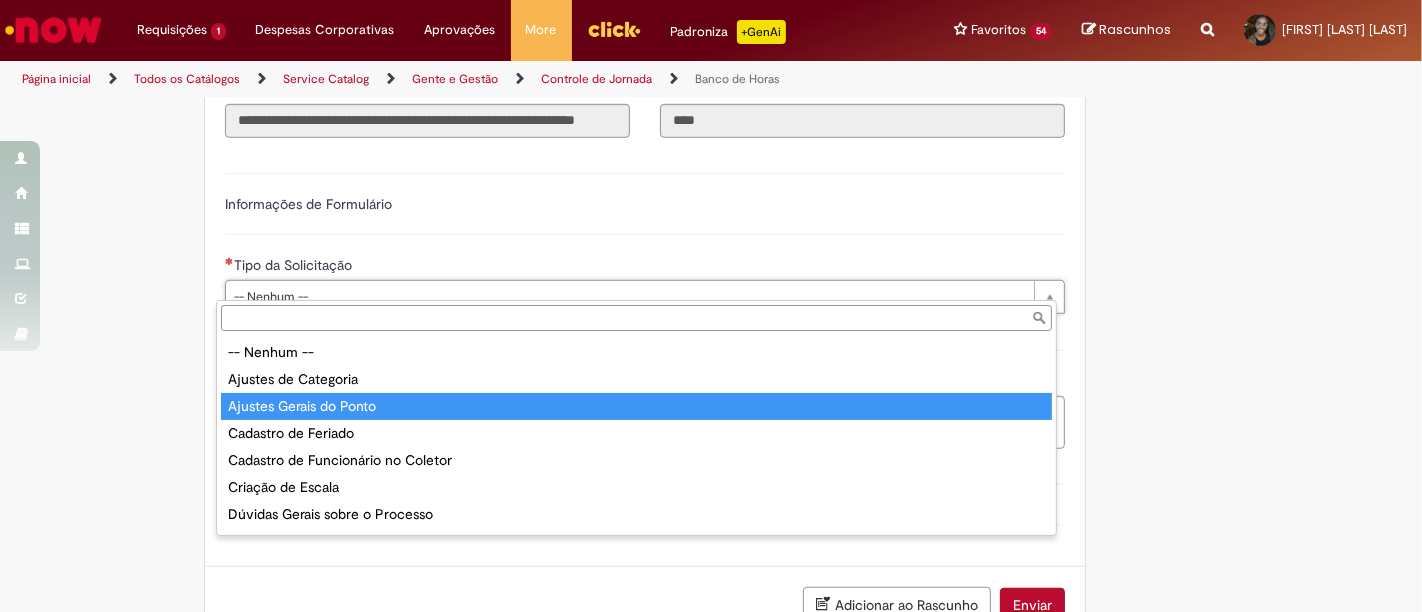 type on "**********" 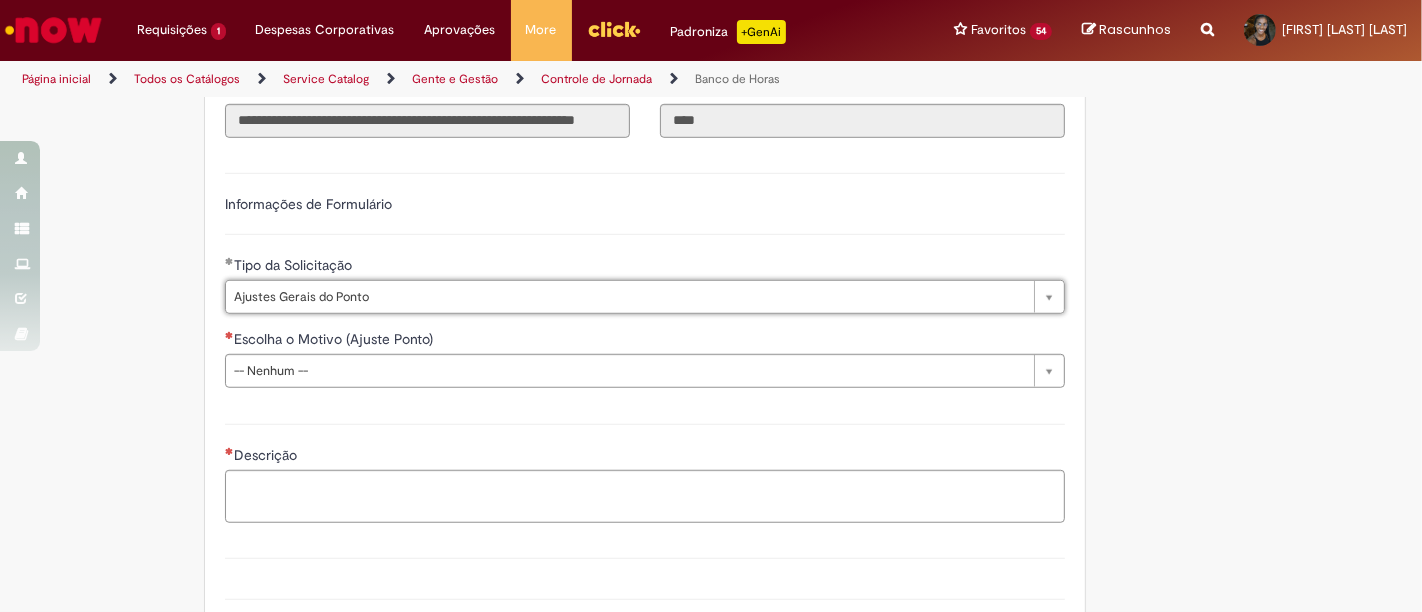 click on "Escolha o Motivo (Ajuste Ponto)" at bounding box center (645, 341) 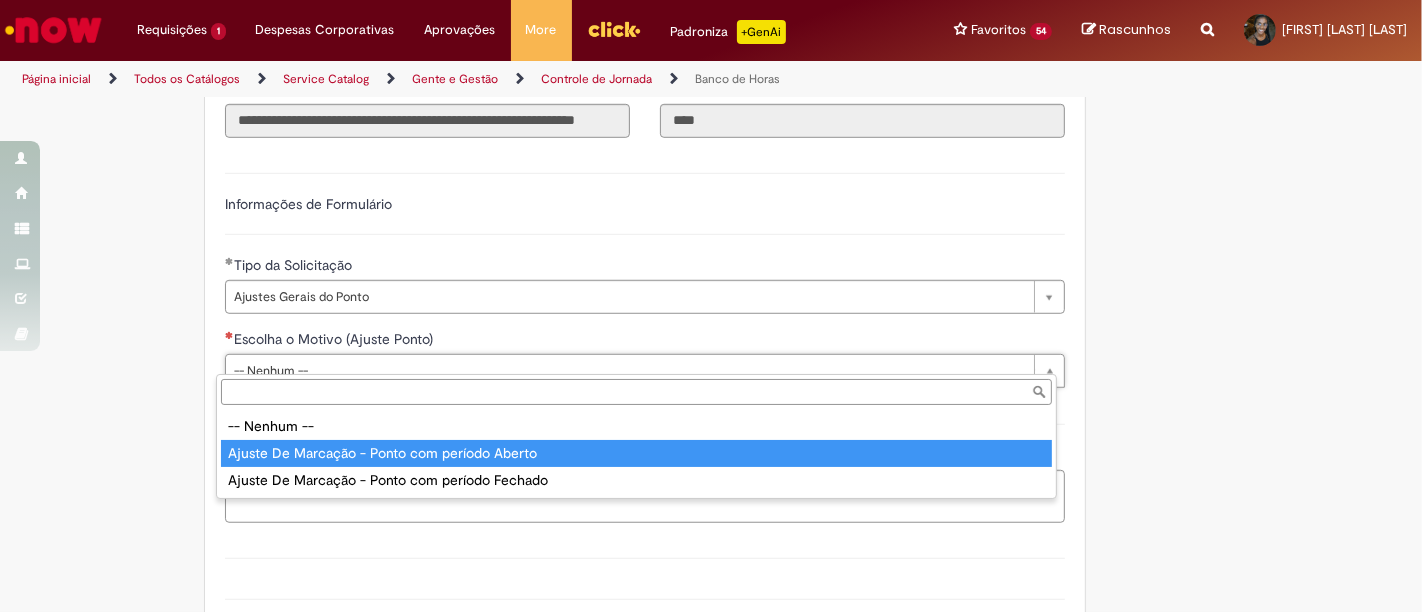 drag, startPoint x: 408, startPoint y: 455, endPoint x: 515, endPoint y: 169, distance: 305.36044 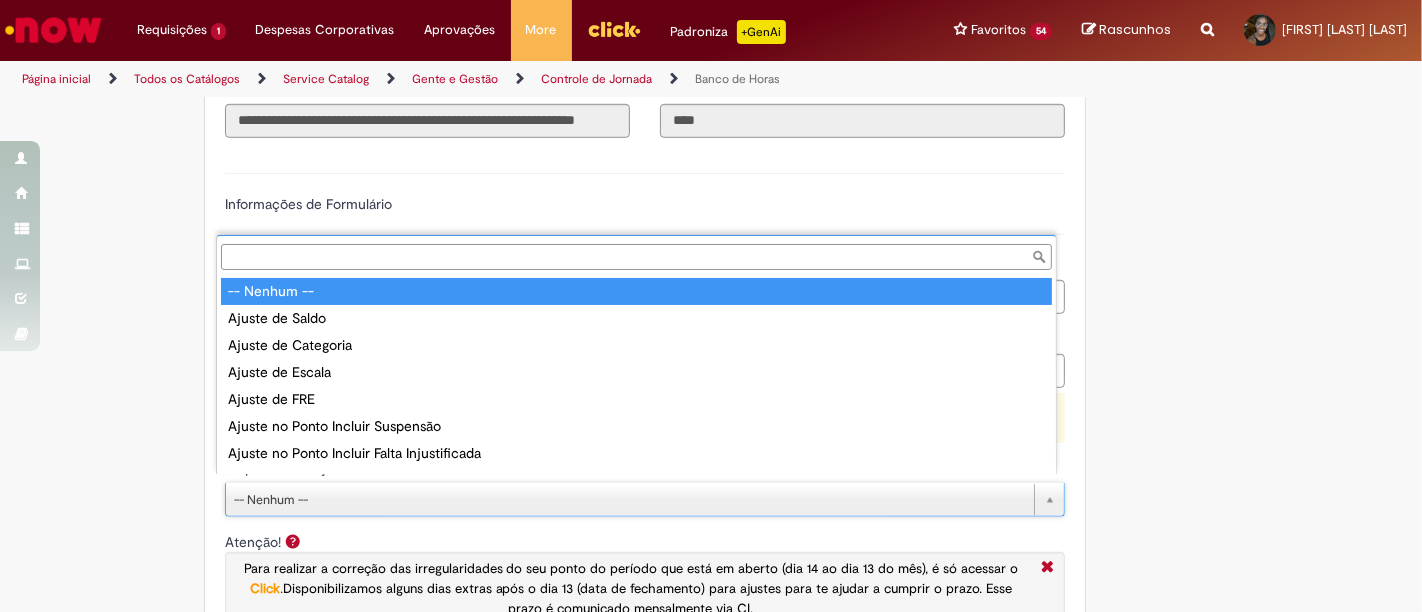 scroll, scrollTop: 16, scrollLeft: 0, axis: vertical 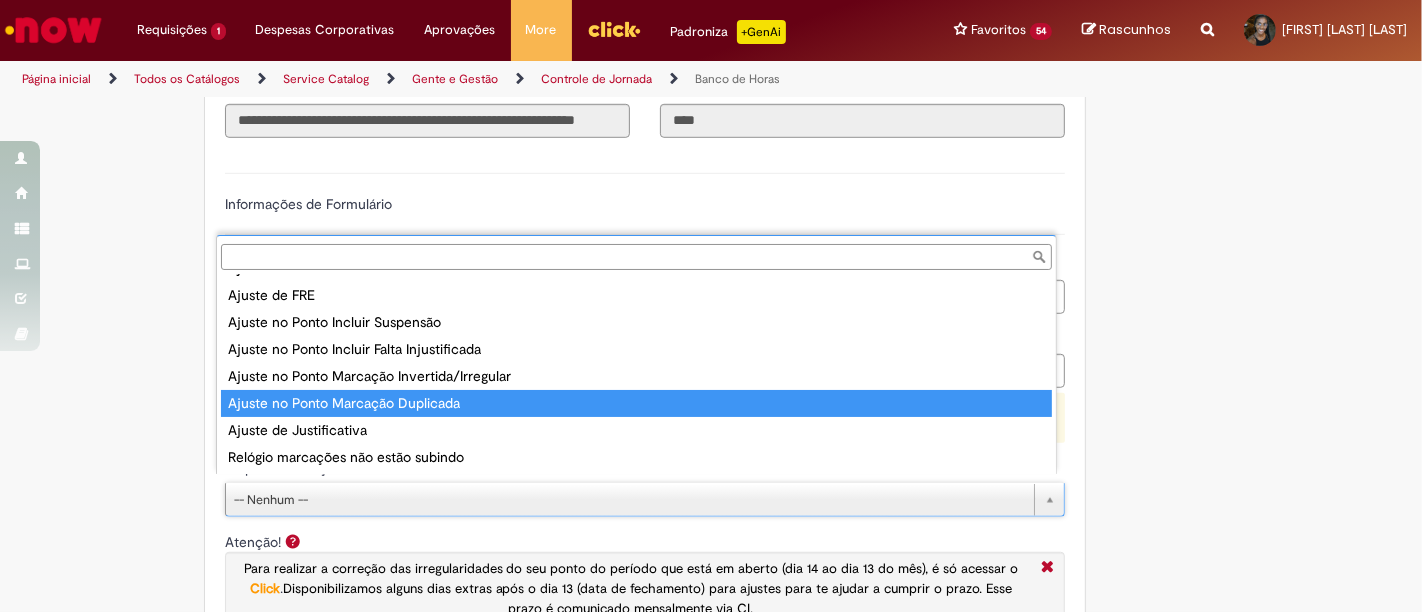 type on "**********" 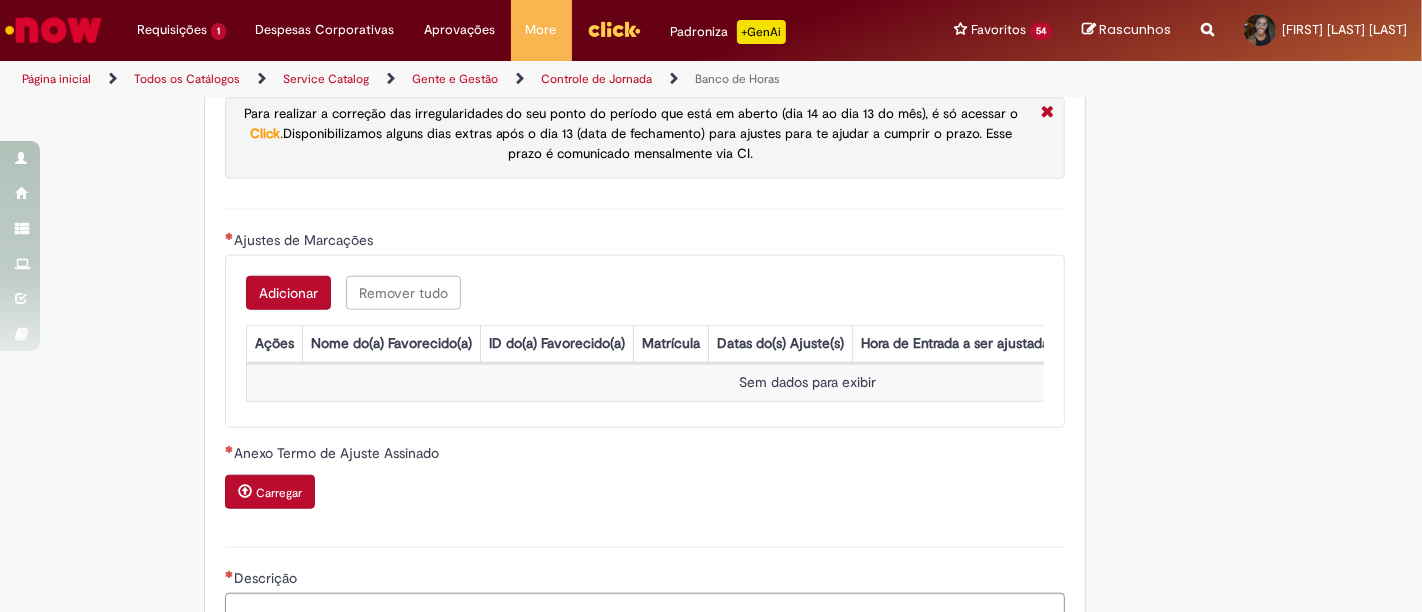 scroll, scrollTop: 1777, scrollLeft: 0, axis: vertical 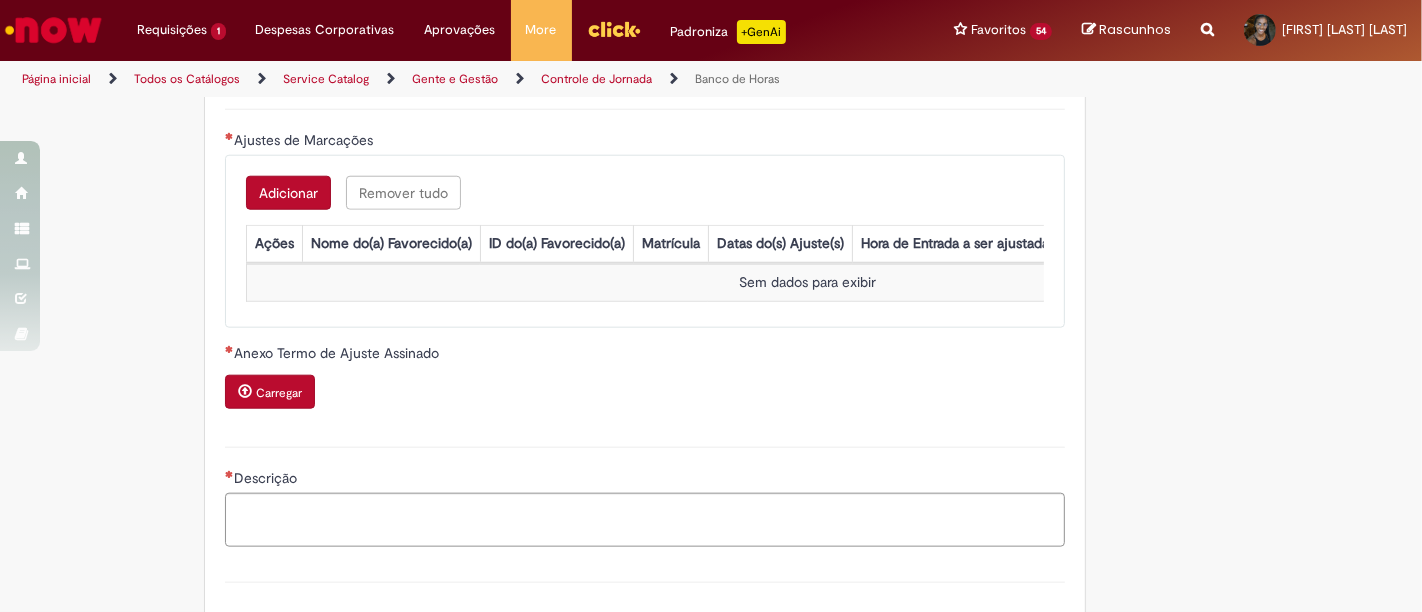 click on "Adicionar" at bounding box center [288, 193] 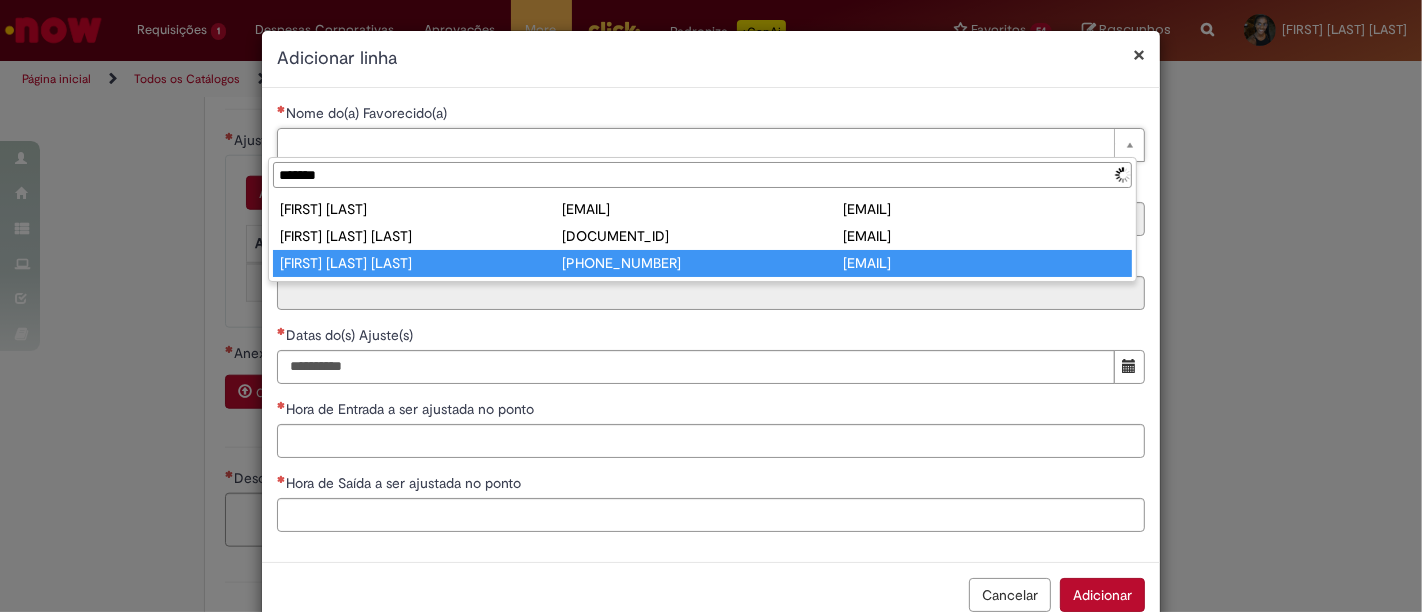 type on "*******" 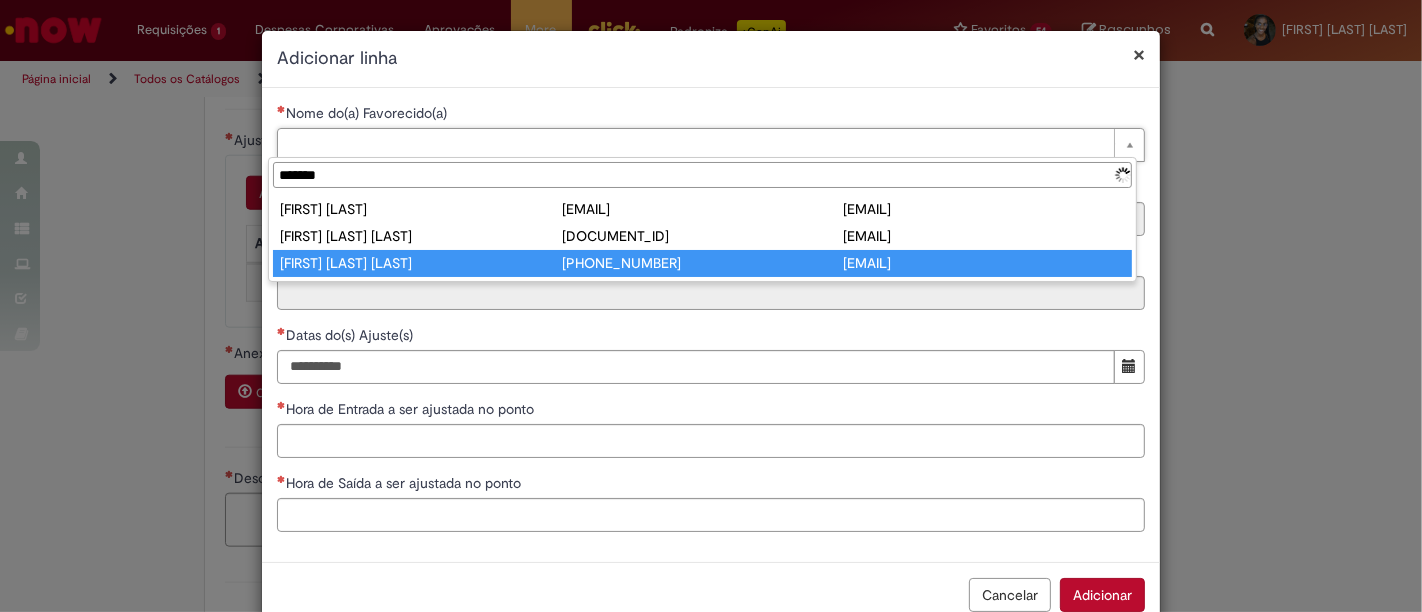type on "**********" 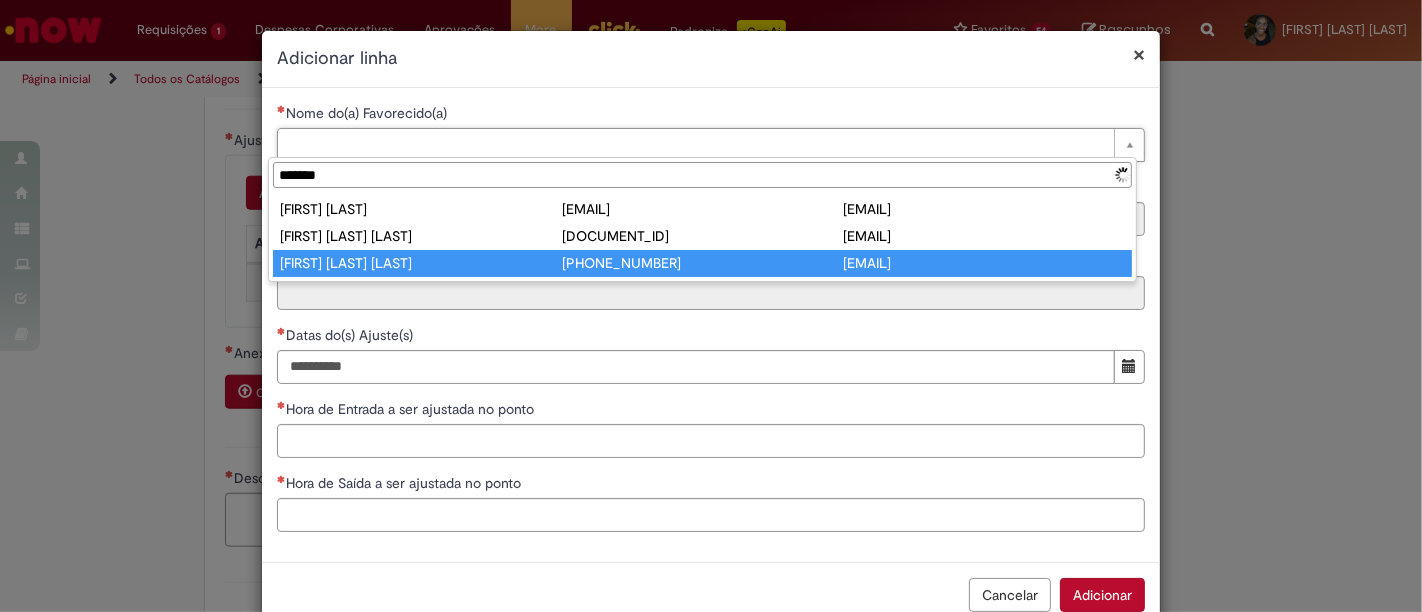 type on "**********" 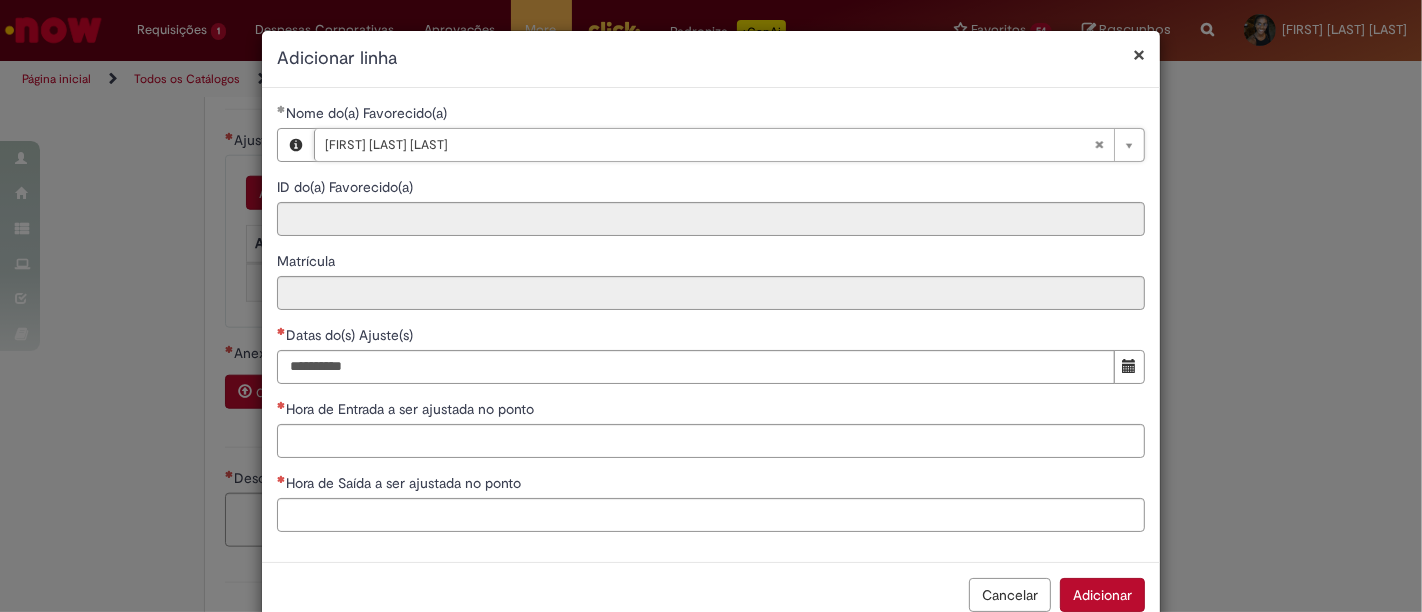 type on "********" 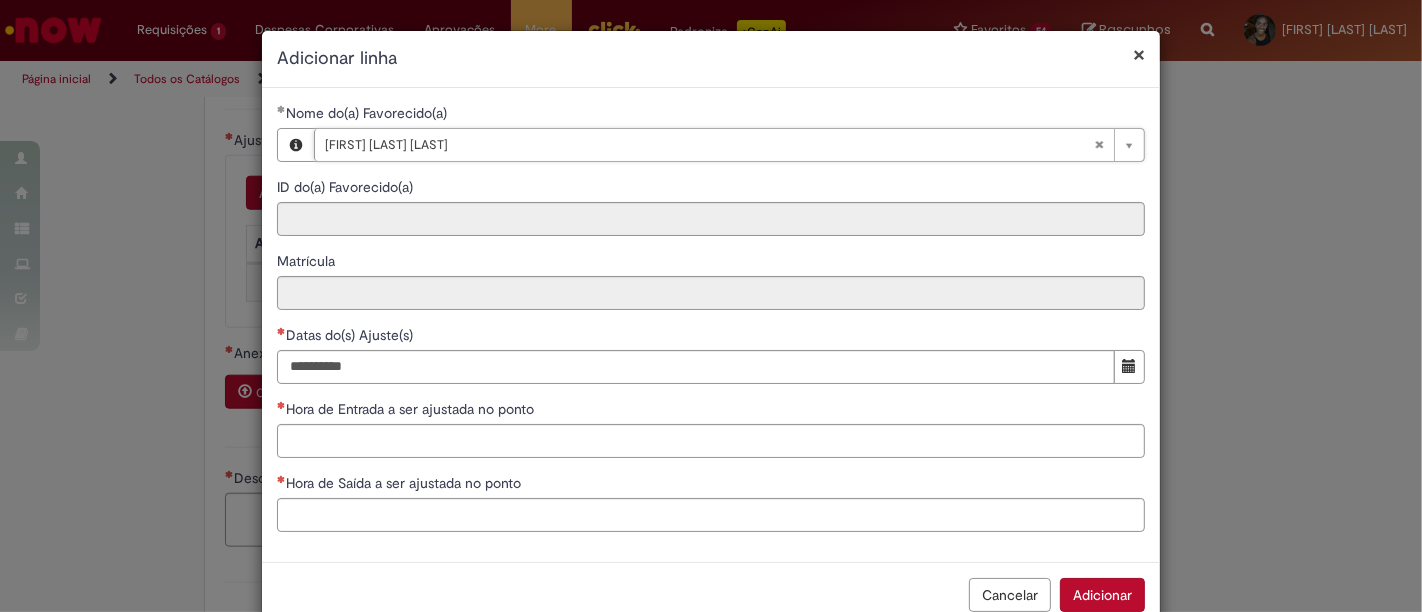 type on "****" 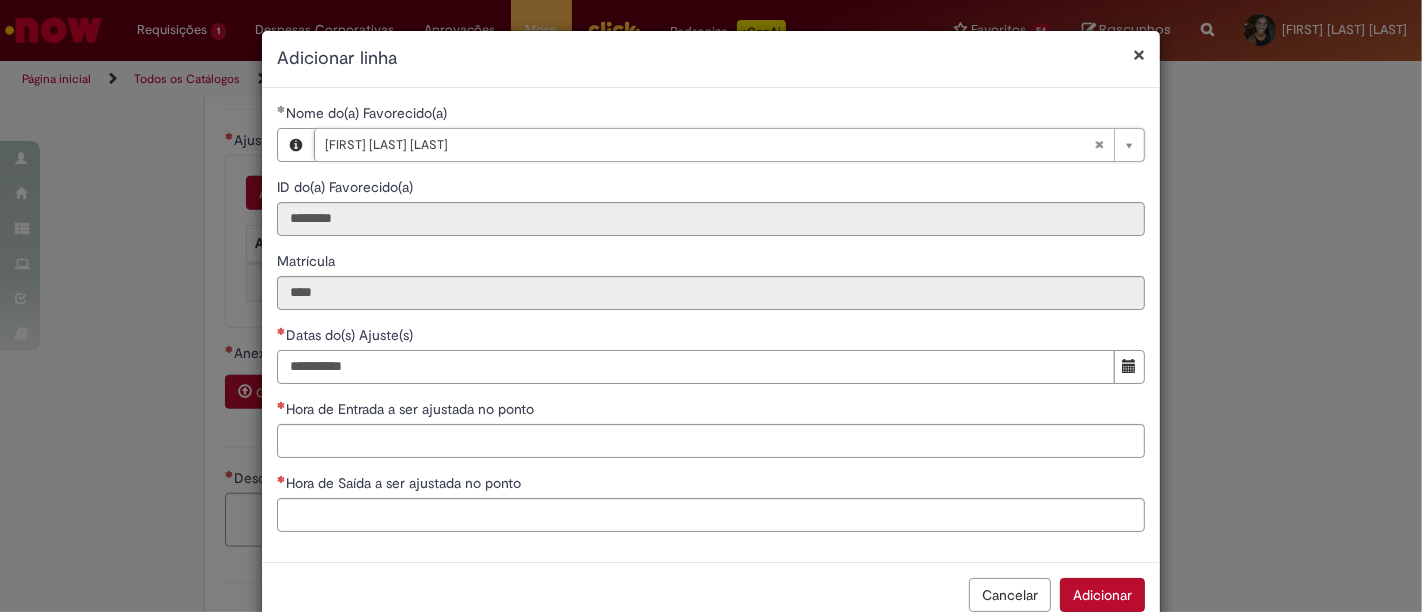 drag, startPoint x: 345, startPoint y: 363, endPoint x: 306, endPoint y: 370, distance: 39.623226 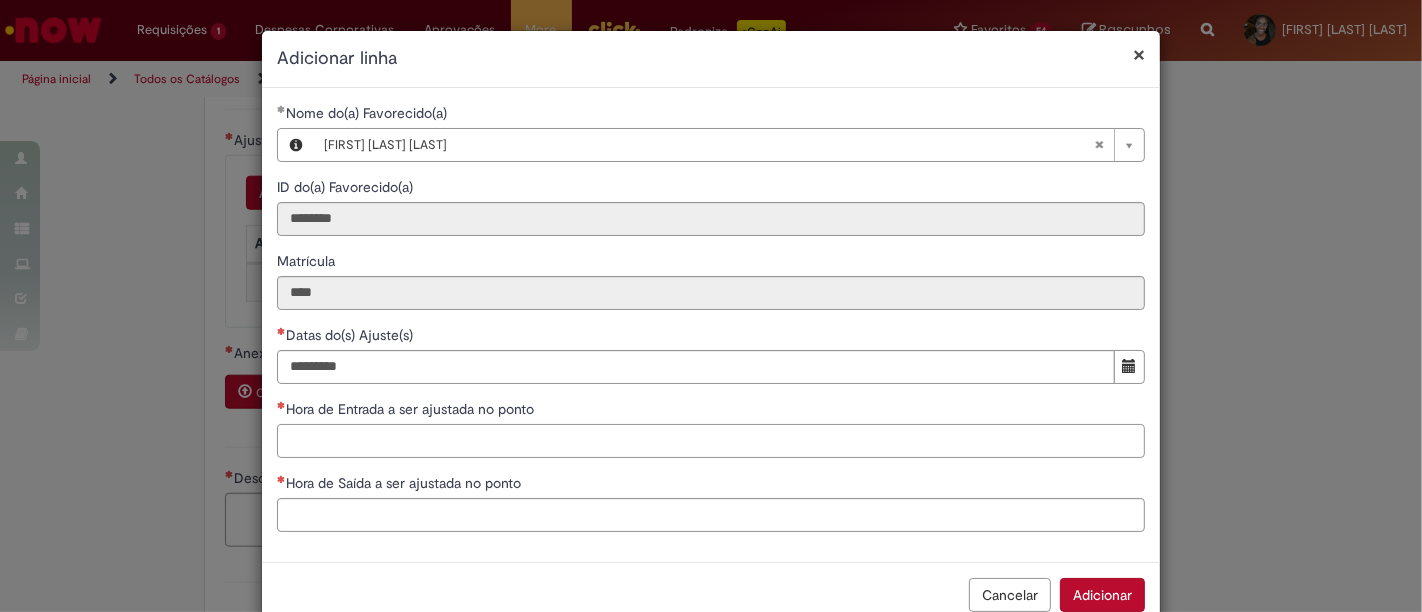 click on "Hora de Entrada a ser ajustada no ponto" at bounding box center [711, 441] 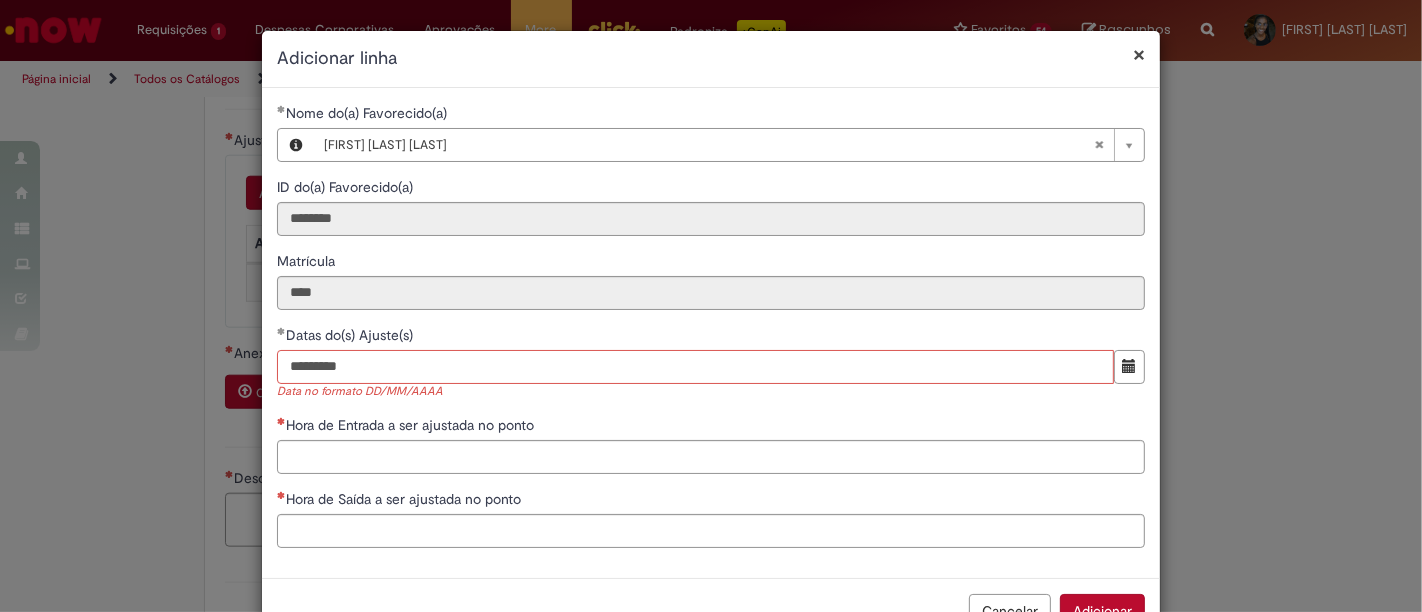 click on "*********" at bounding box center (695, 367) 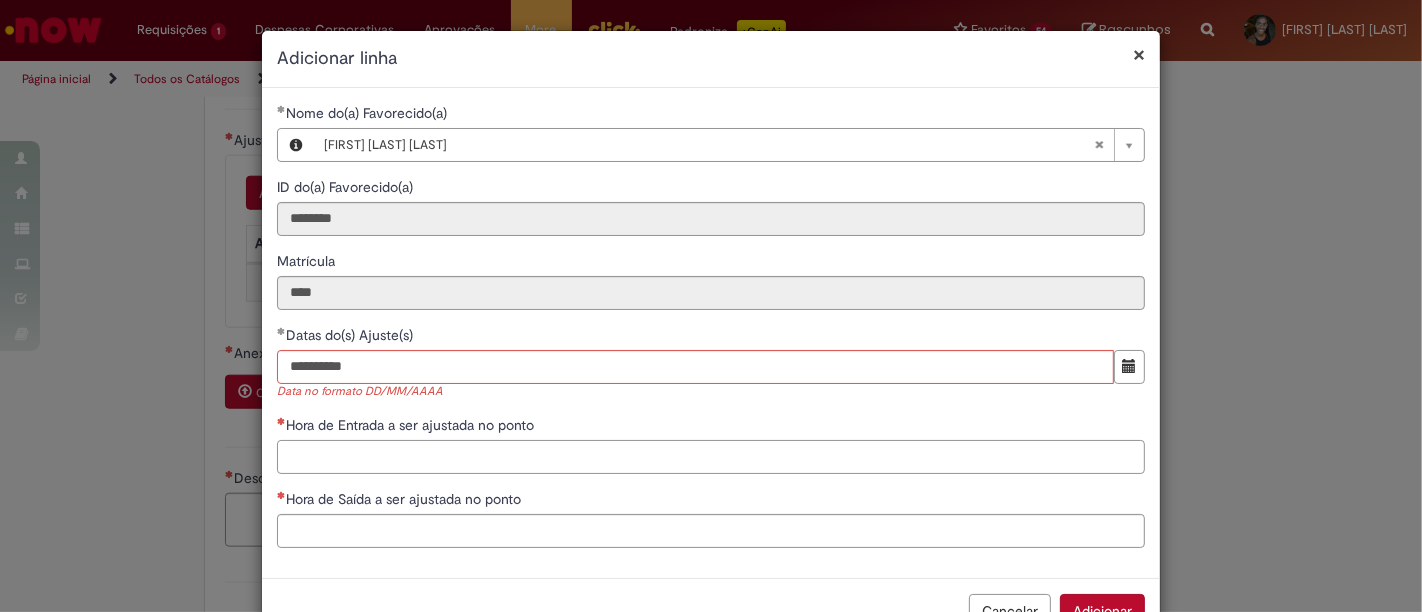click on "Hora de Entrada a ser ajustada no ponto" at bounding box center (711, 457) 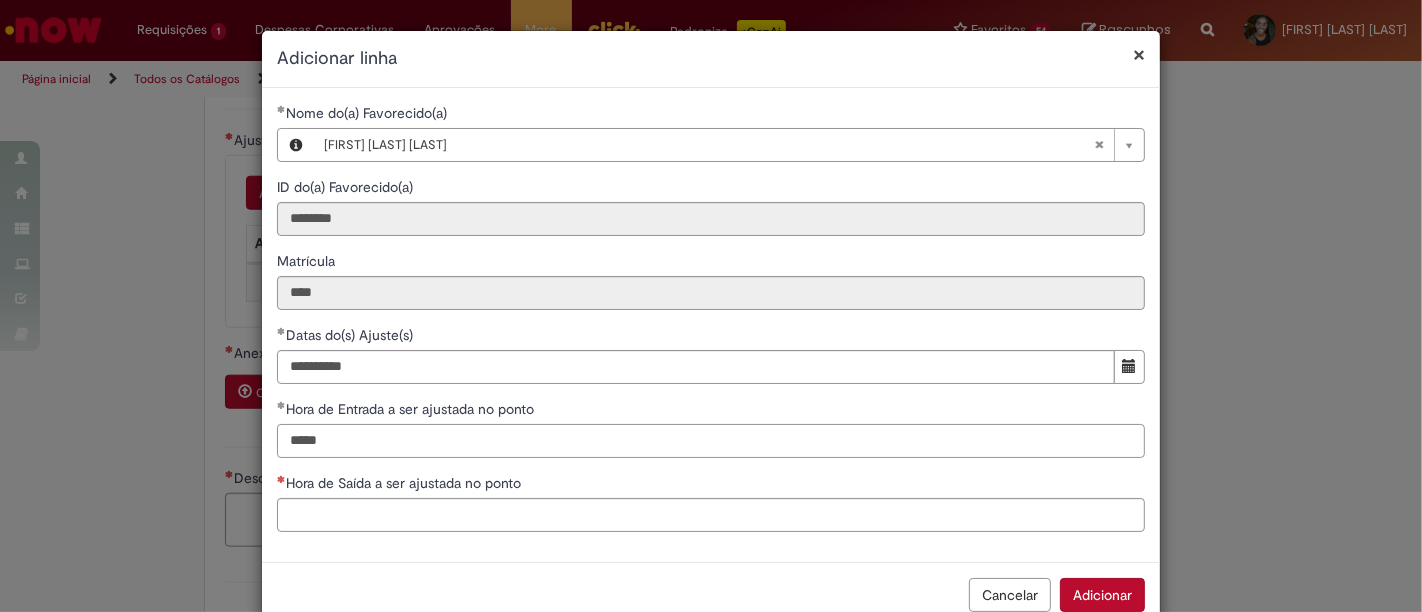 type on "*****" 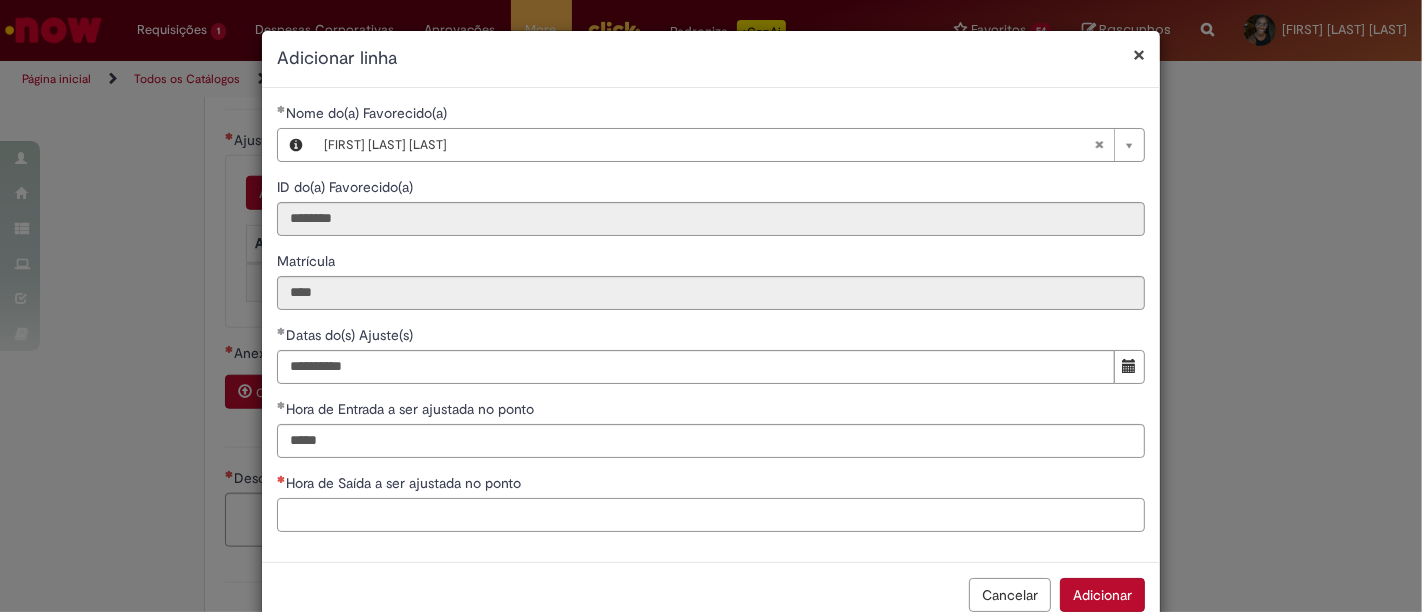click on "Hora de Saída a ser ajustada no ponto" at bounding box center [711, 515] 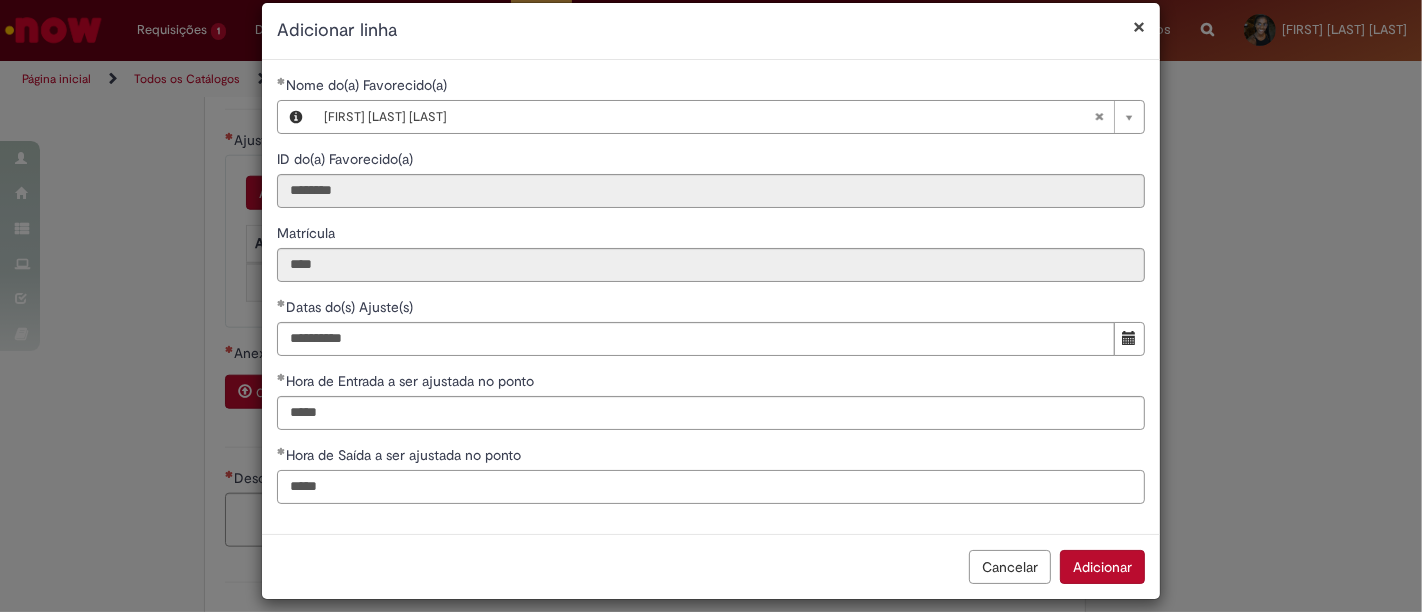 scroll, scrollTop: 42, scrollLeft: 0, axis: vertical 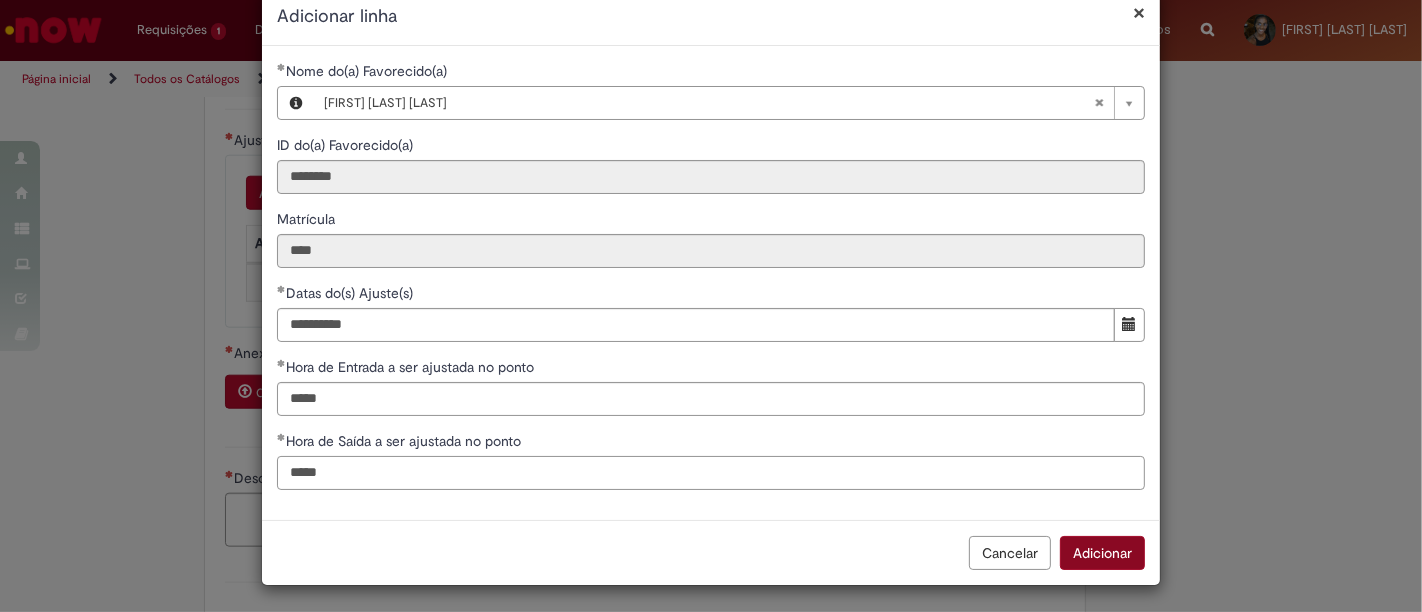 type on "*****" 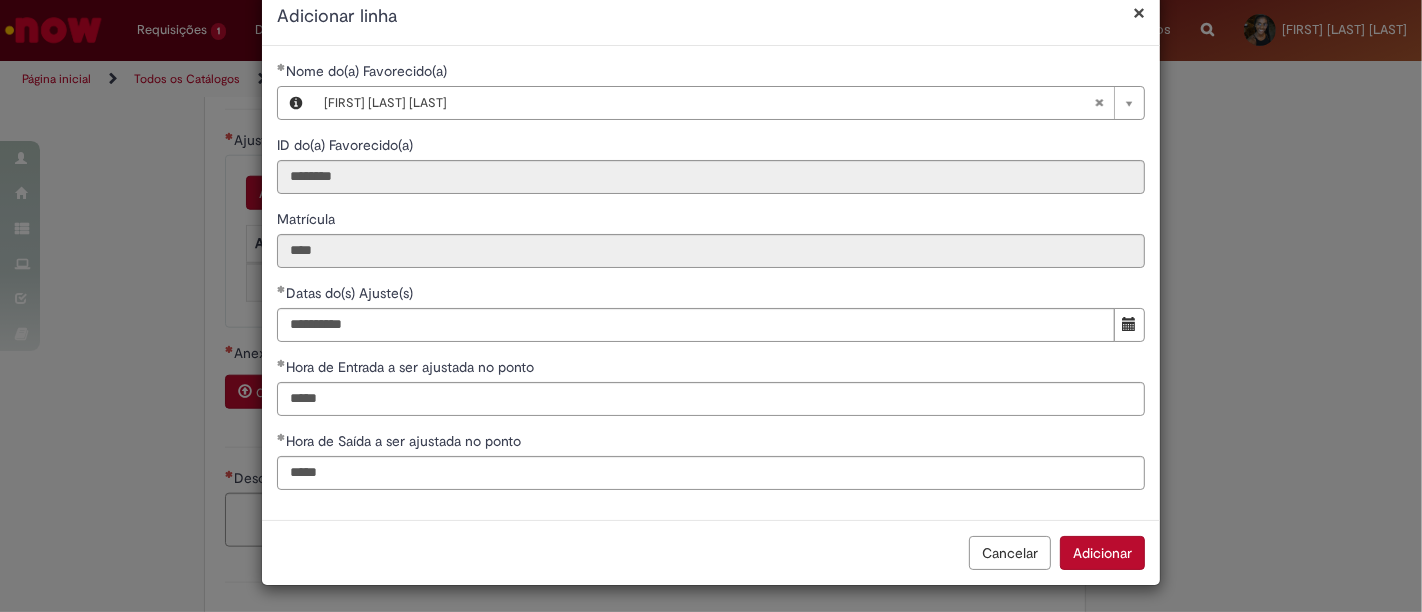 click on "Adicionar" at bounding box center [1102, 553] 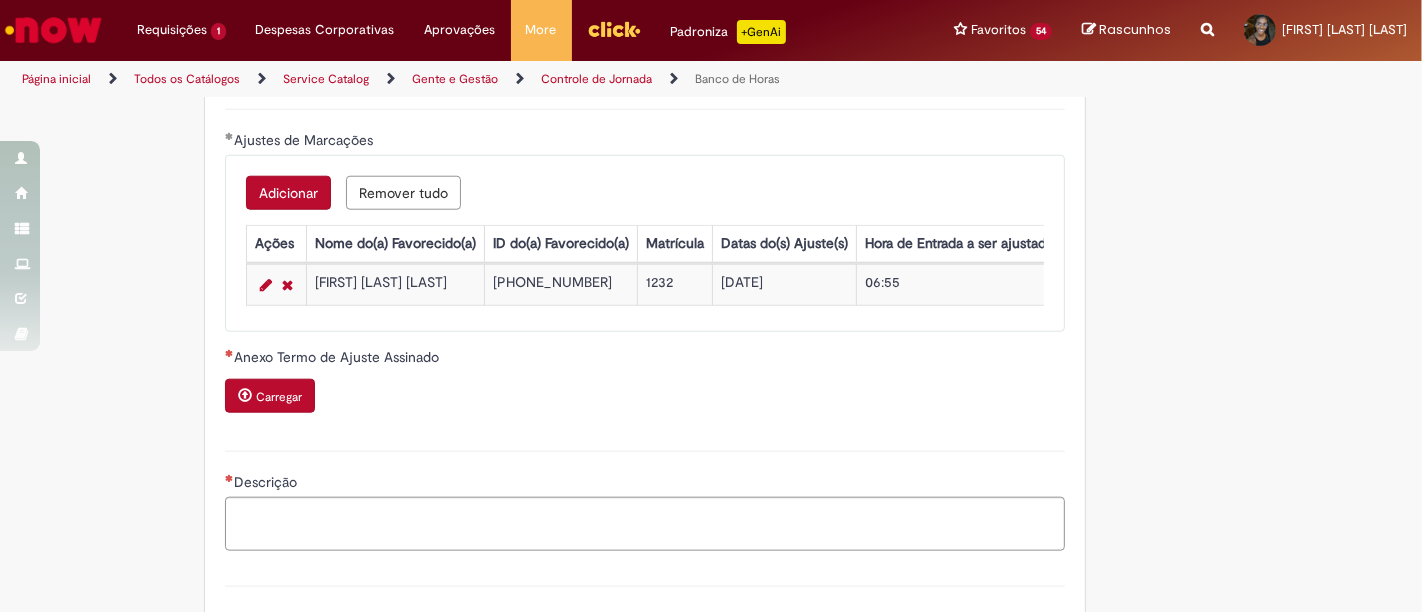 click on "Carregar" at bounding box center [270, 396] 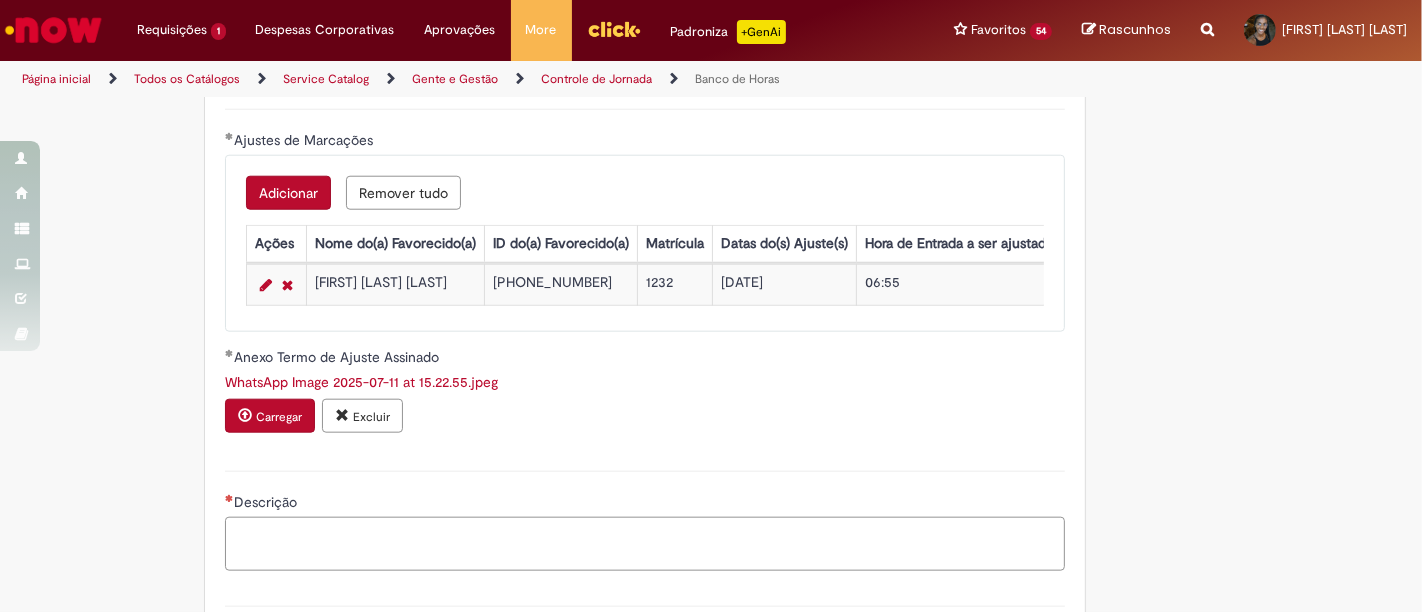 click on "Descrição" at bounding box center (645, 543) 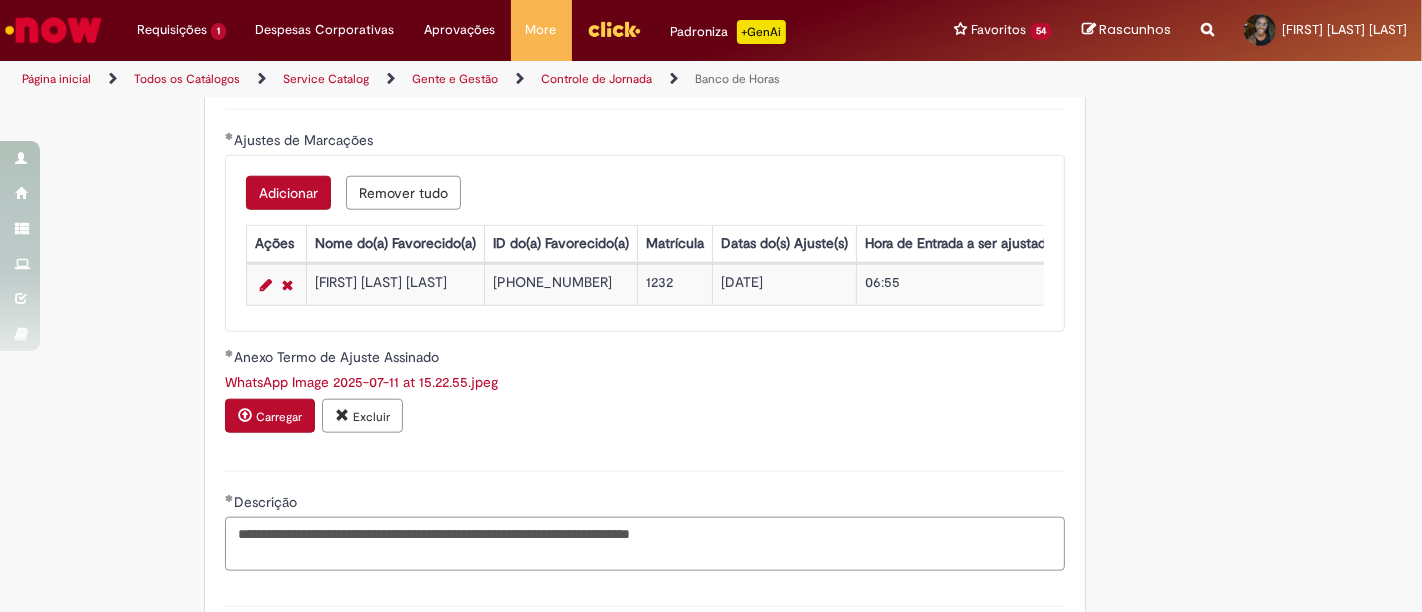 click on "**********" at bounding box center [645, 543] 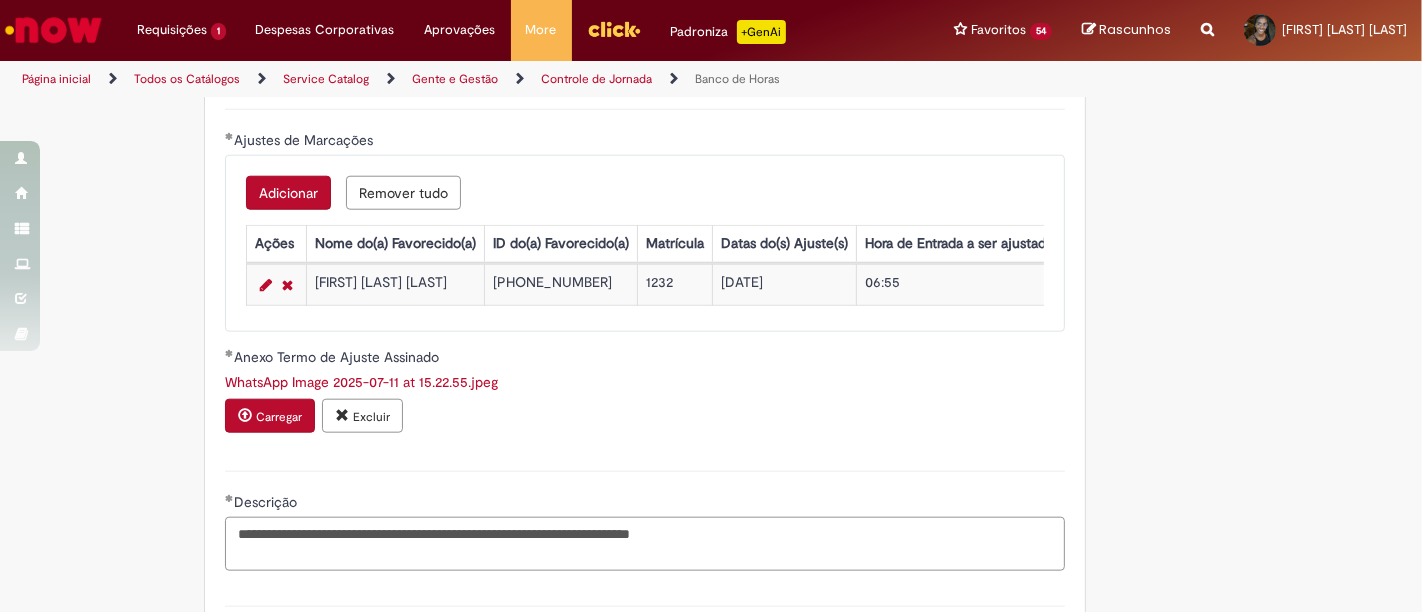 click on "**********" at bounding box center [645, 543] 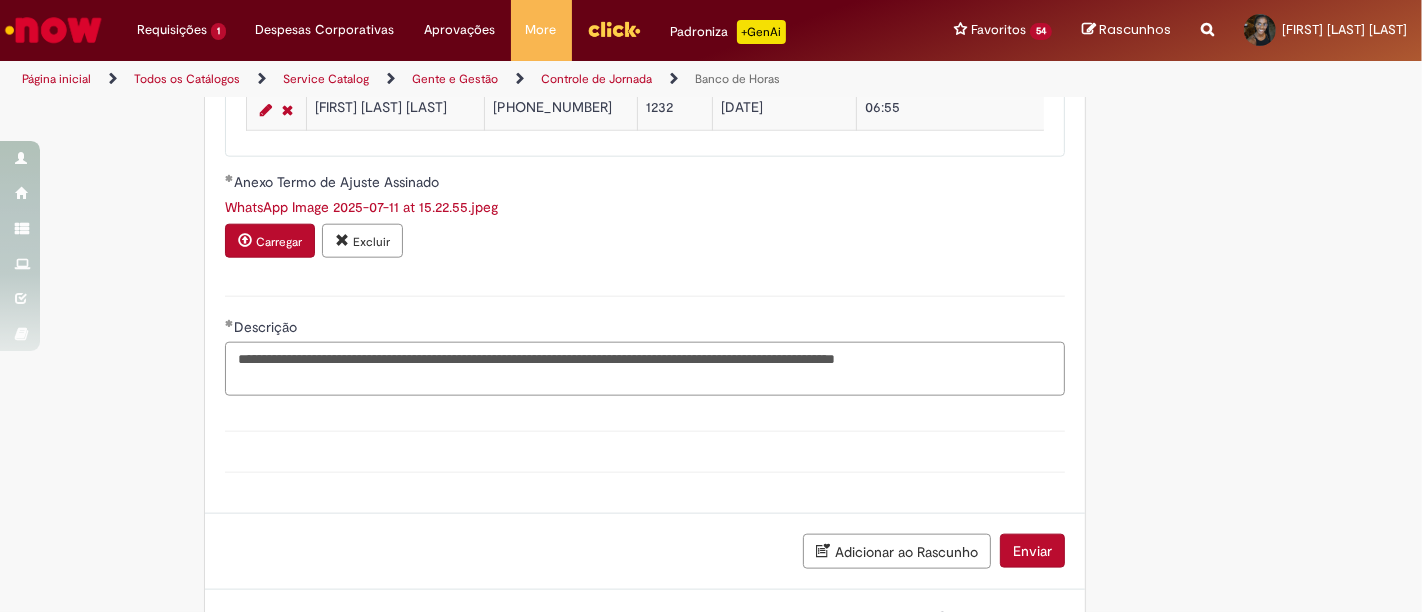 scroll, scrollTop: 2040, scrollLeft: 0, axis: vertical 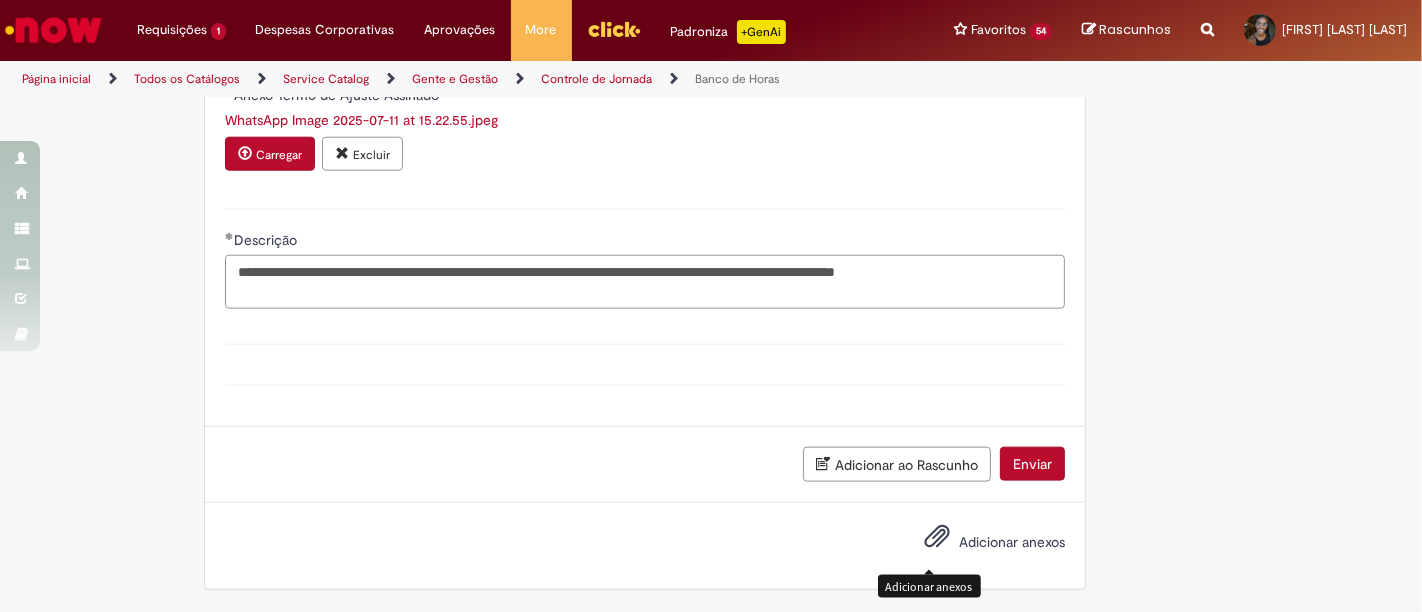 type on "**********" 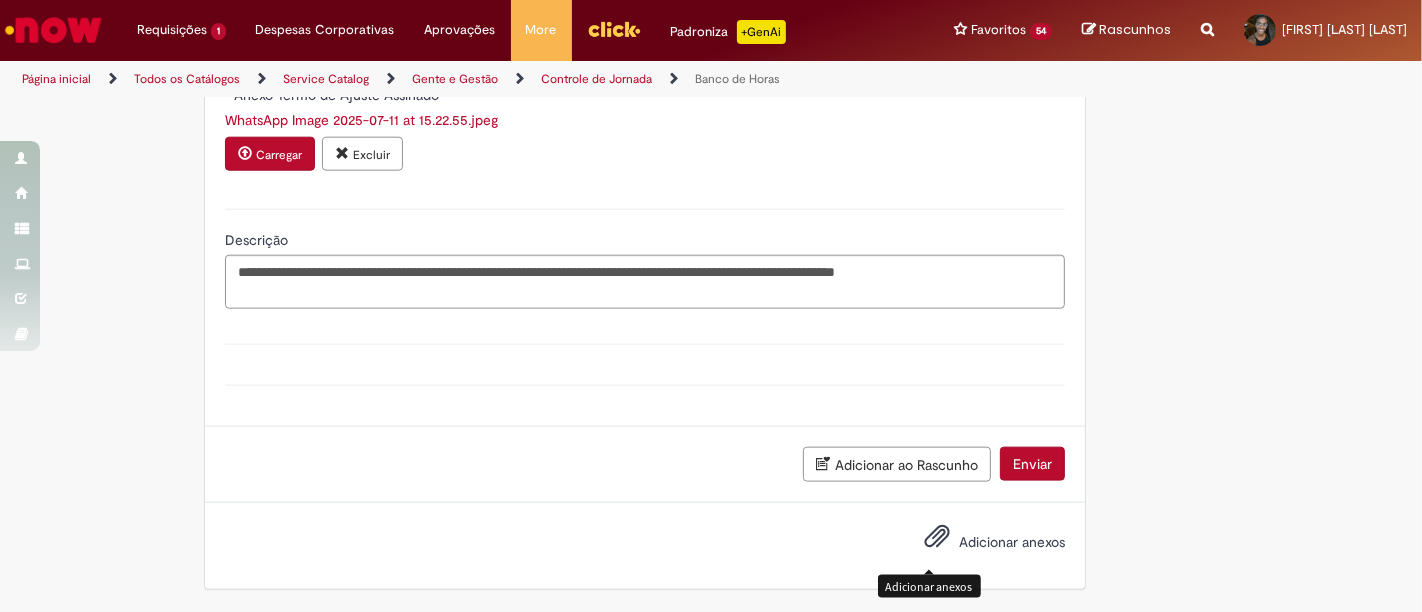 click on "Adicionar anexos" at bounding box center [937, 541] 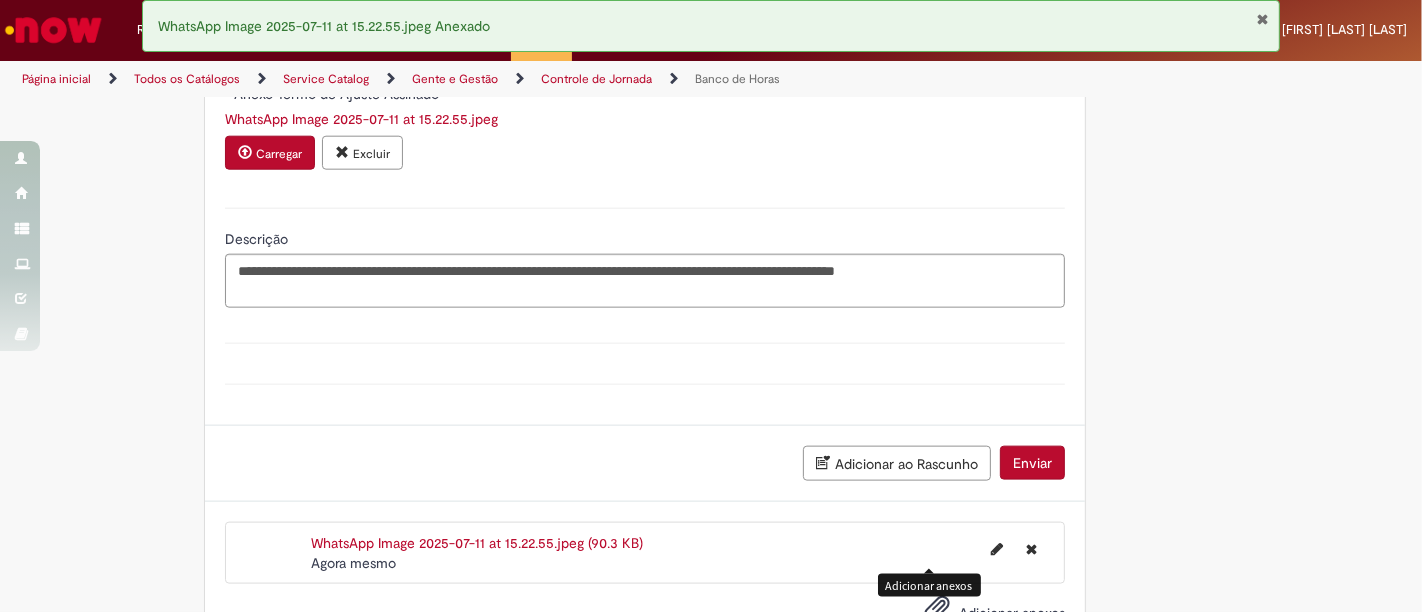 click on "Enviar" at bounding box center [1032, 463] 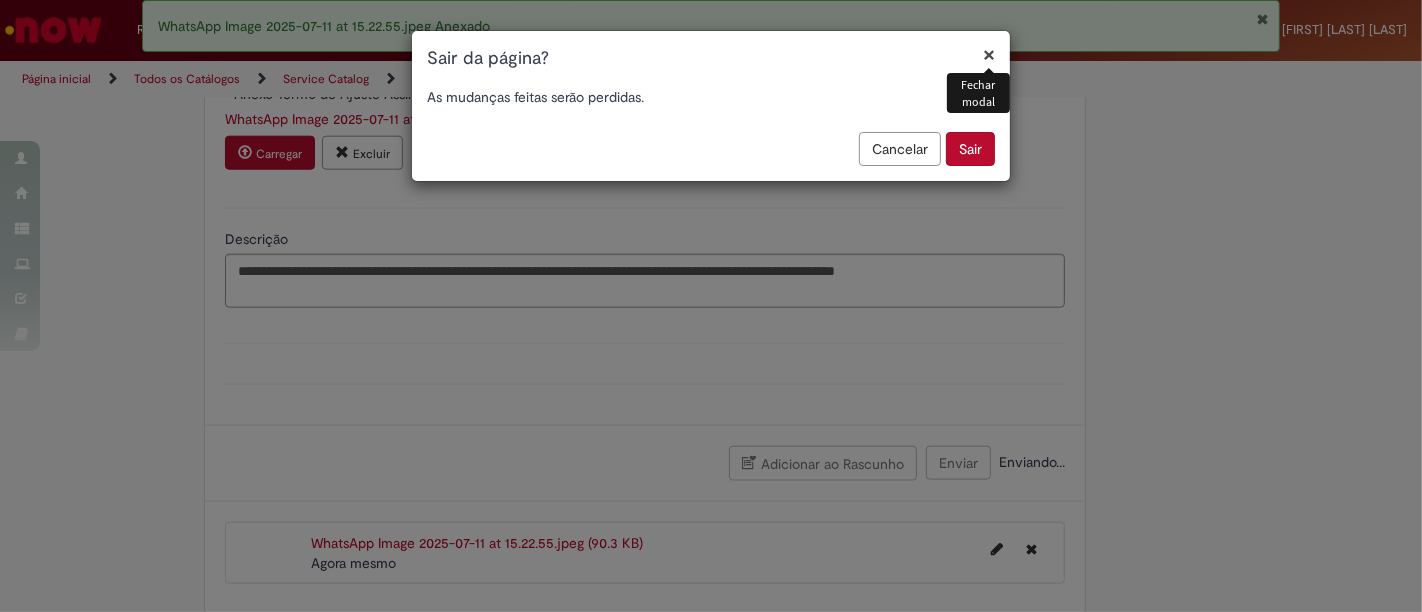 click on "×" at bounding box center [989, 54] 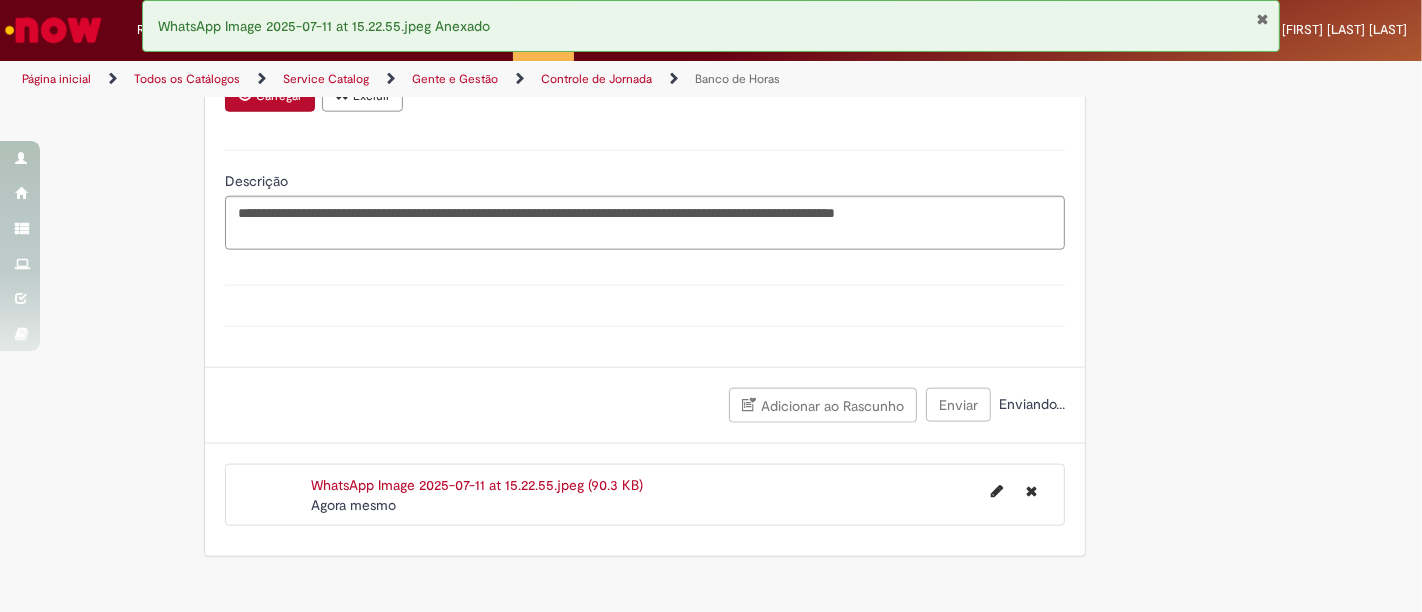 scroll, scrollTop: 2082, scrollLeft: 0, axis: vertical 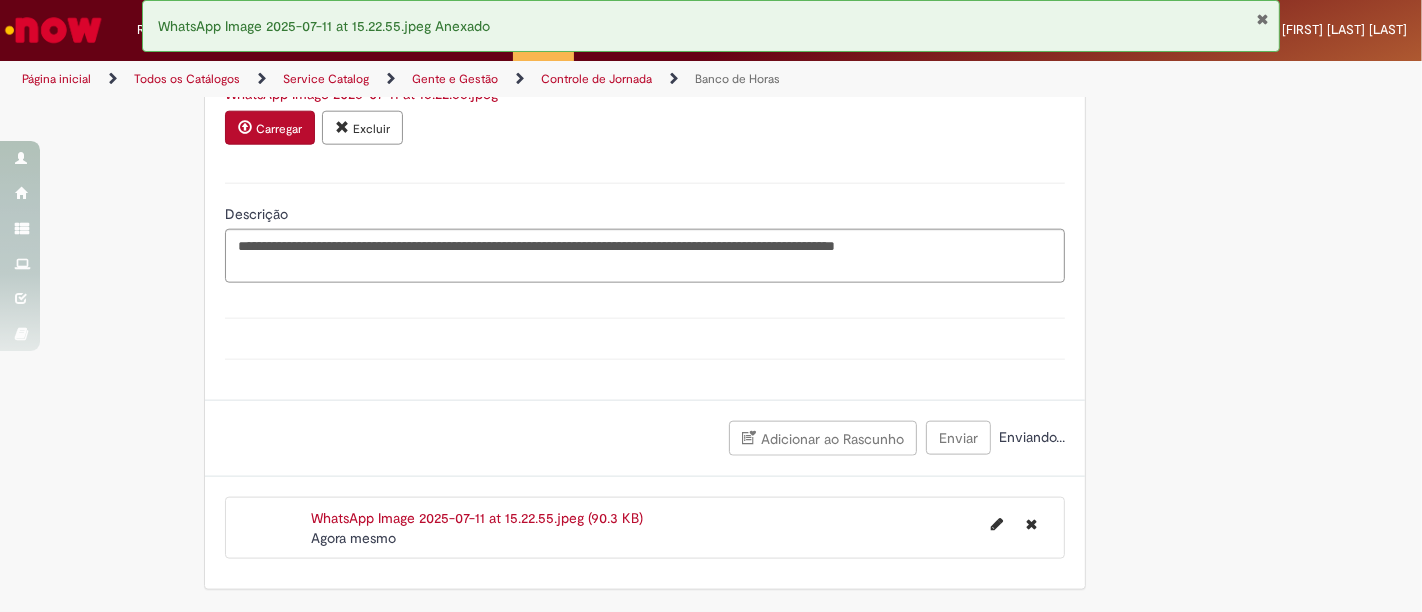 click on "WhatsApp Image 2025-07-11 at 15.22.55.jpeg Anexado" at bounding box center [711, 26] 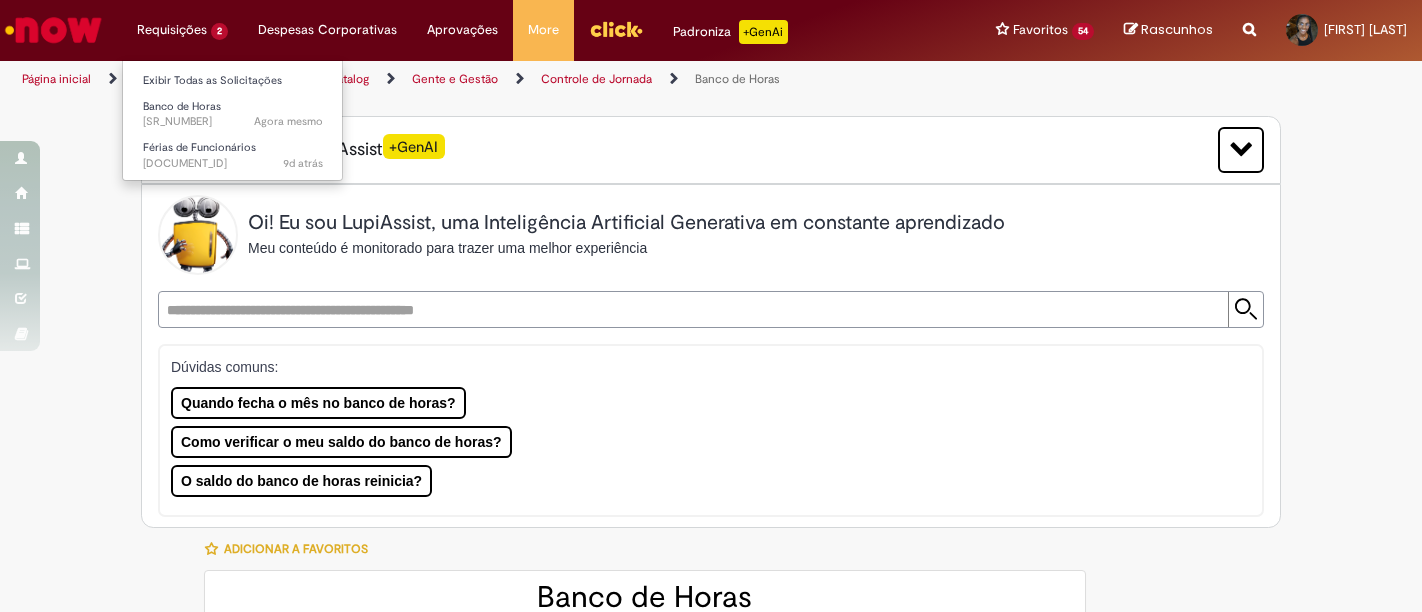 type on "********" 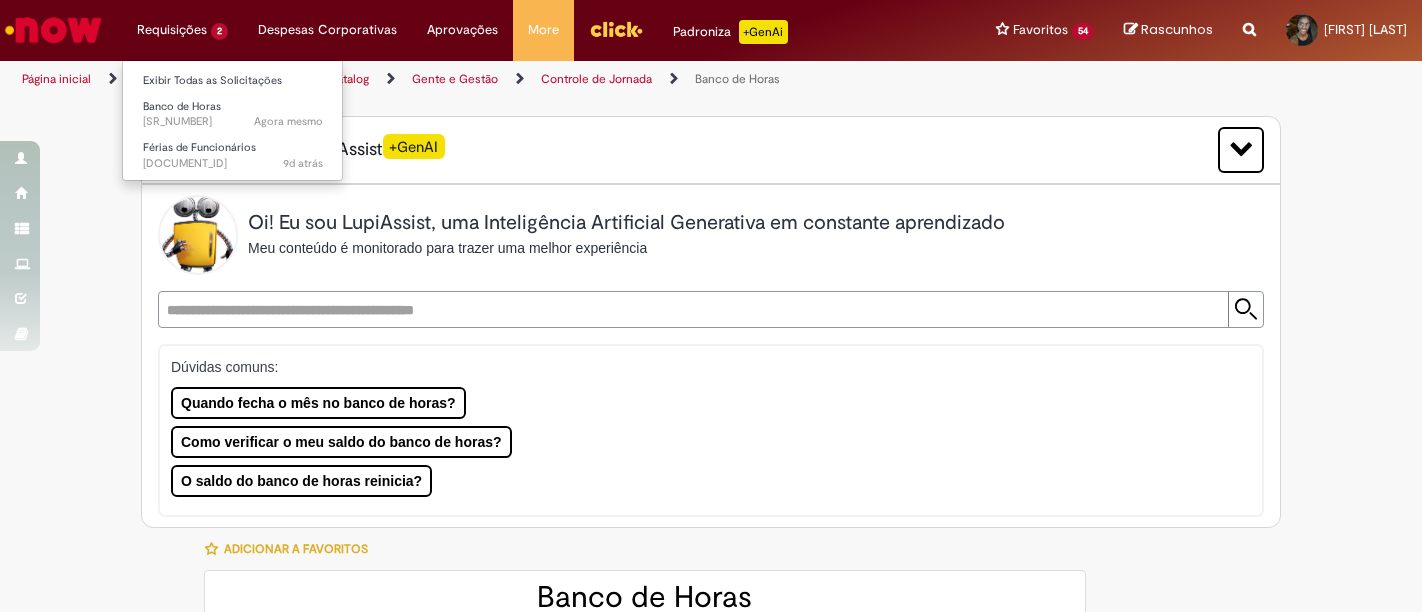 type on "**********" 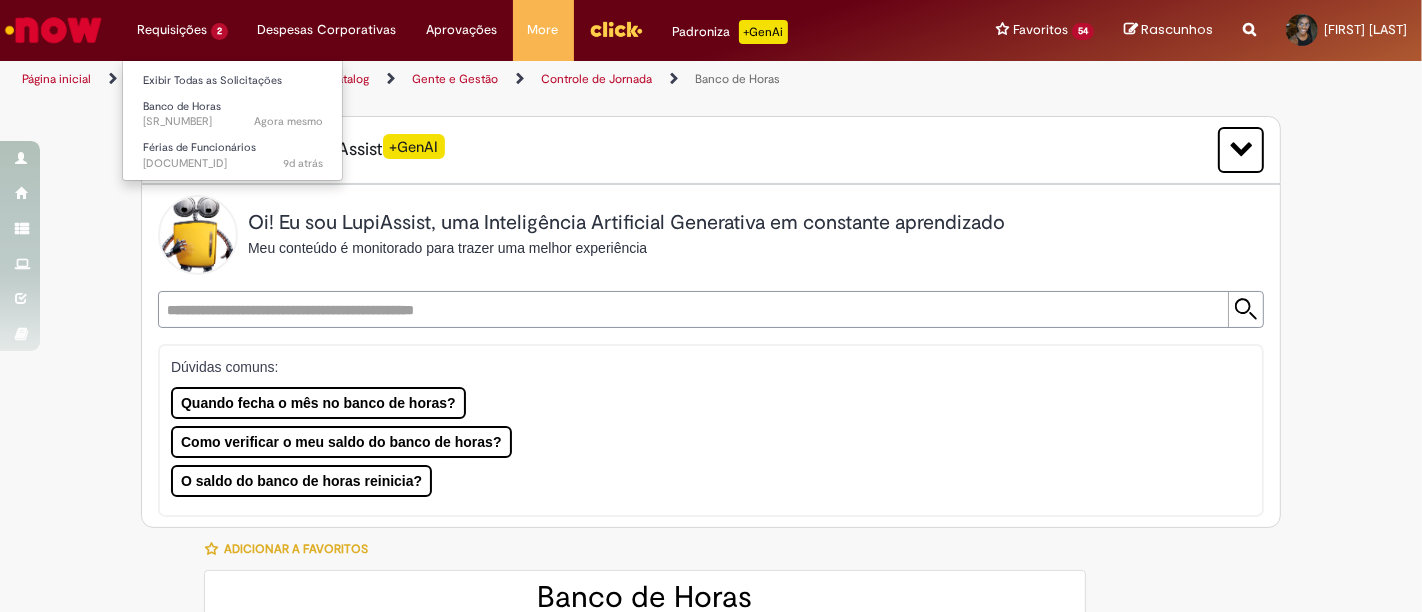 scroll, scrollTop: 444, scrollLeft: 0, axis: vertical 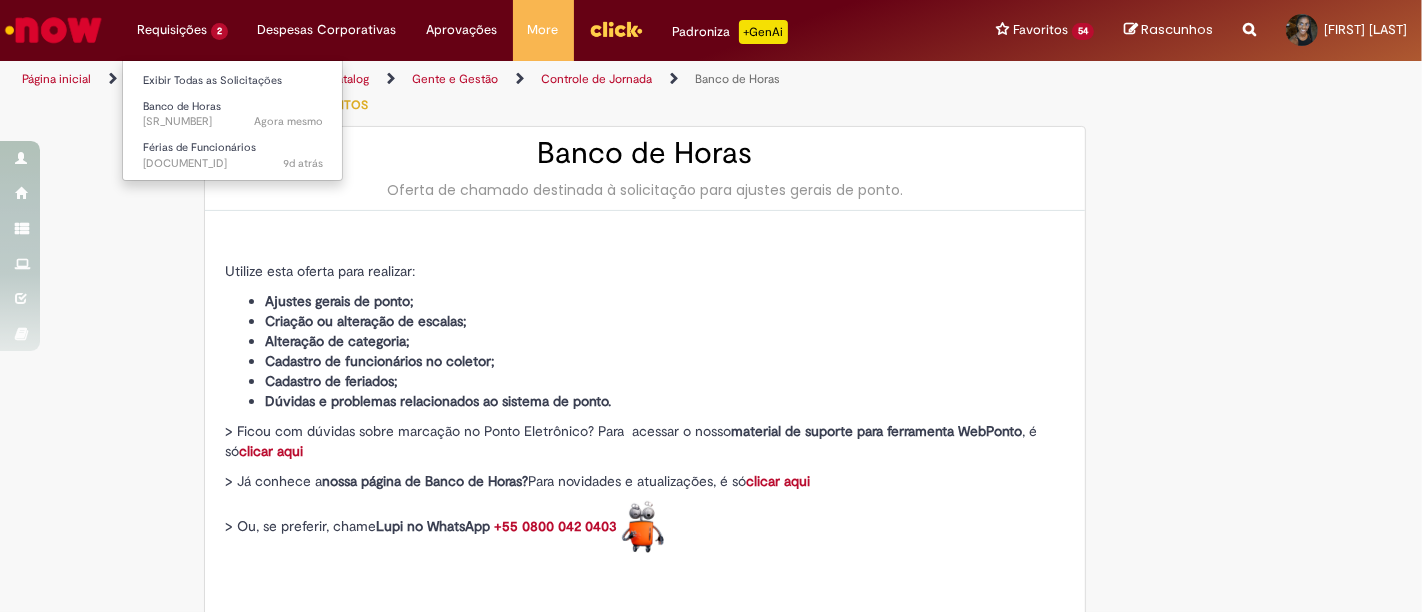 type on "**********" 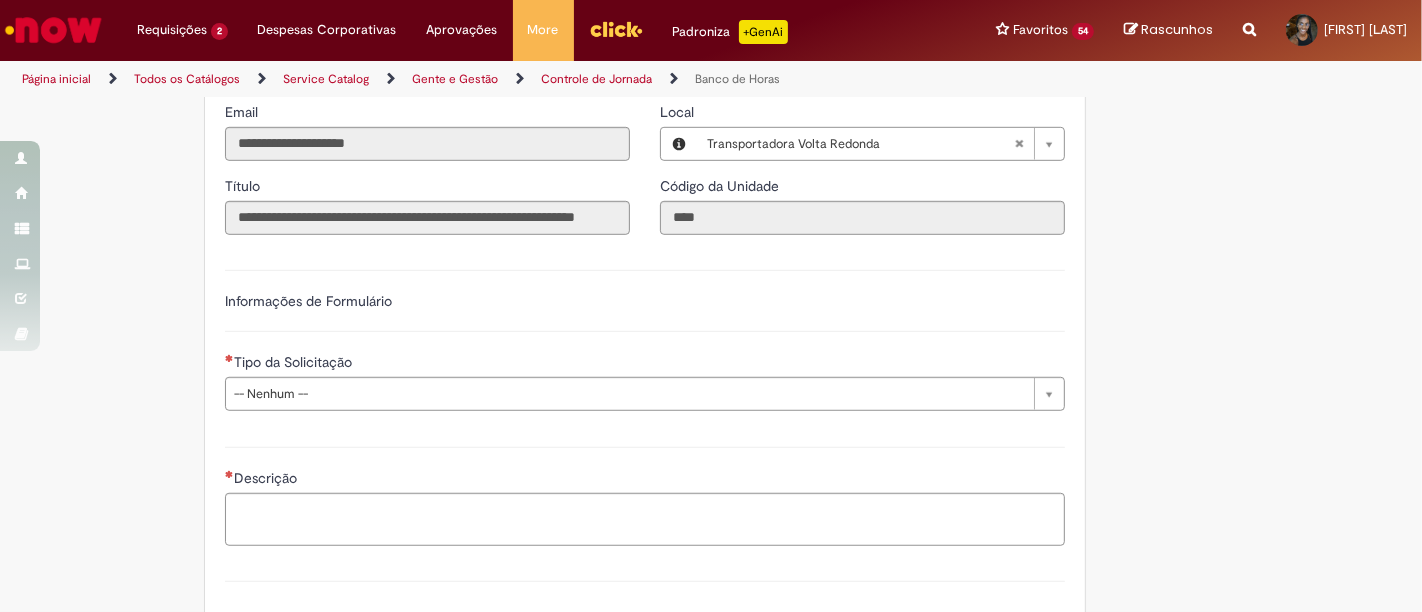 scroll, scrollTop: 1222, scrollLeft: 0, axis: vertical 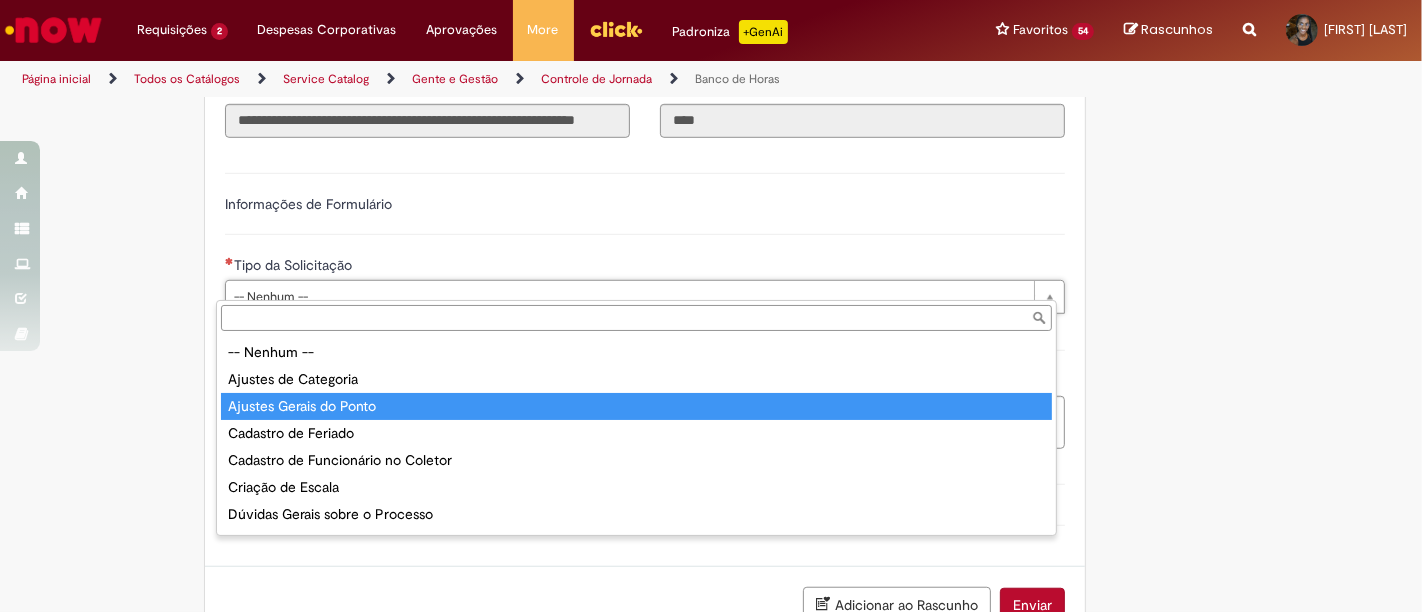 type on "**********" 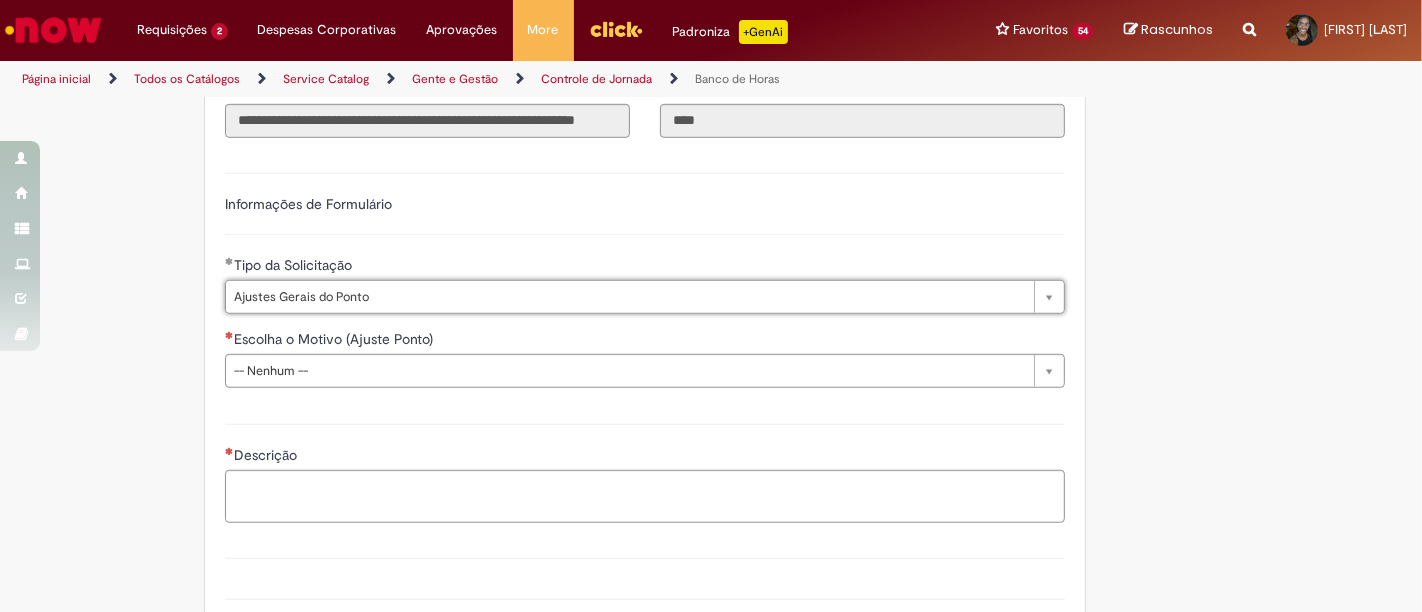 drag, startPoint x: 526, startPoint y: 368, endPoint x: 506, endPoint y: 370, distance: 20.09975 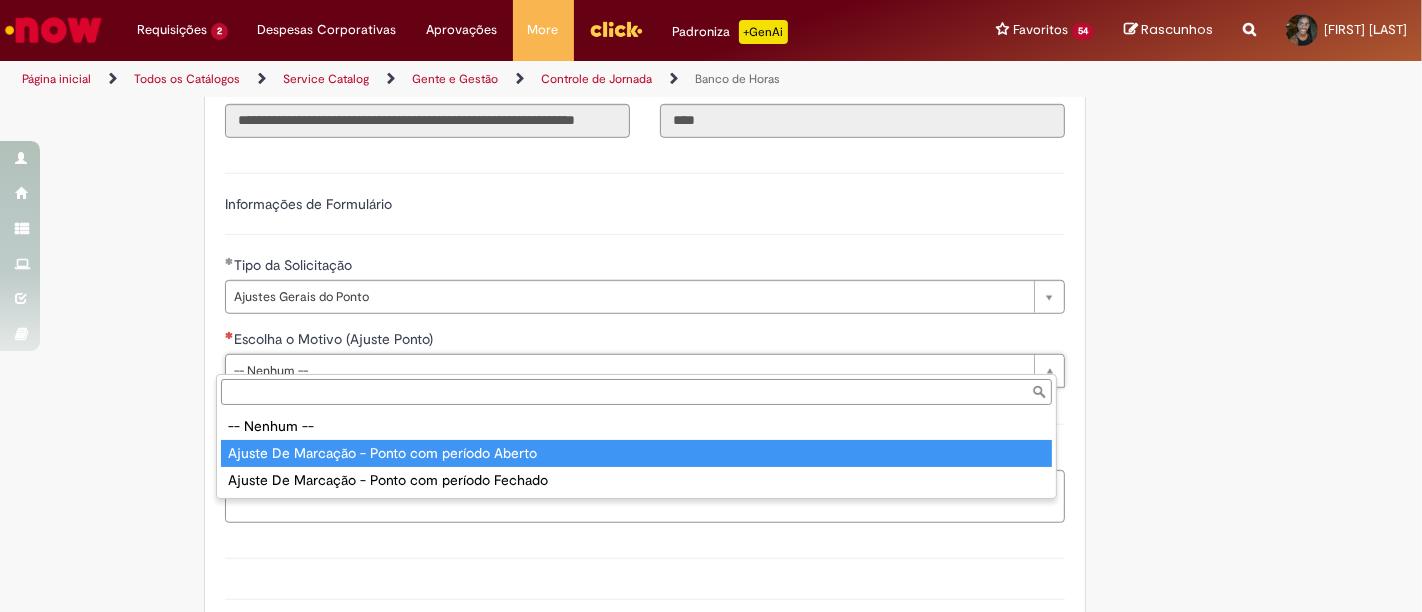 type on "**********" 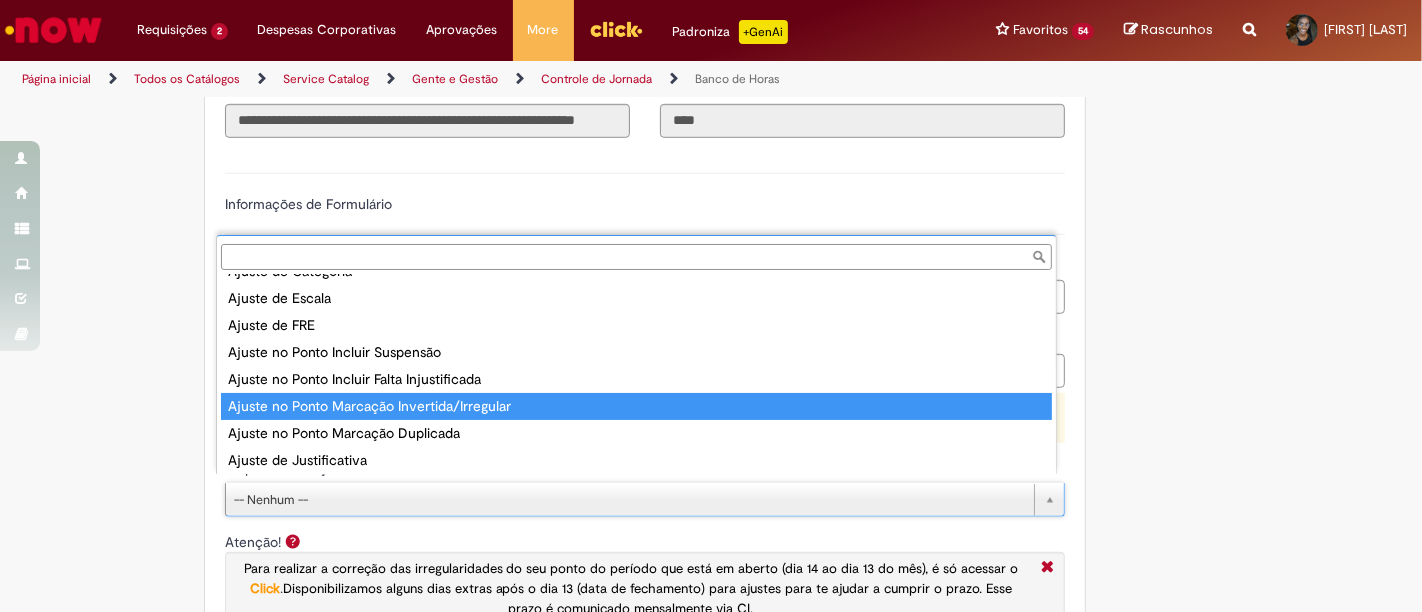 scroll, scrollTop: 104, scrollLeft: 0, axis: vertical 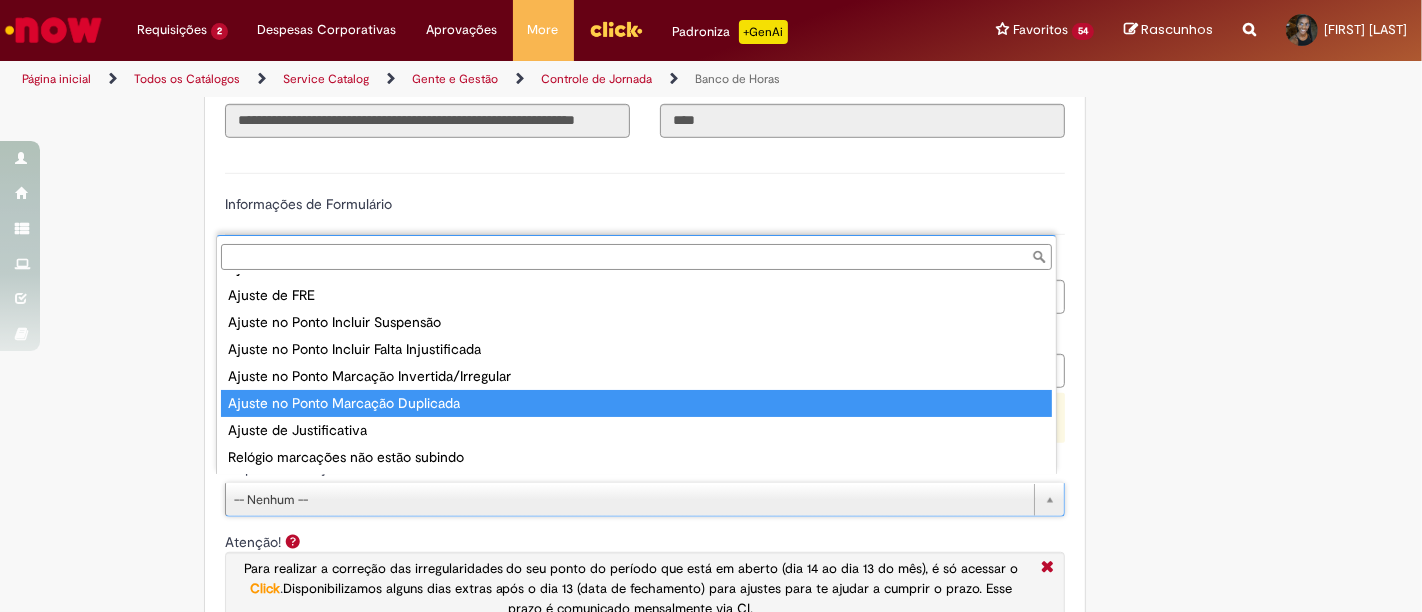 type on "**********" 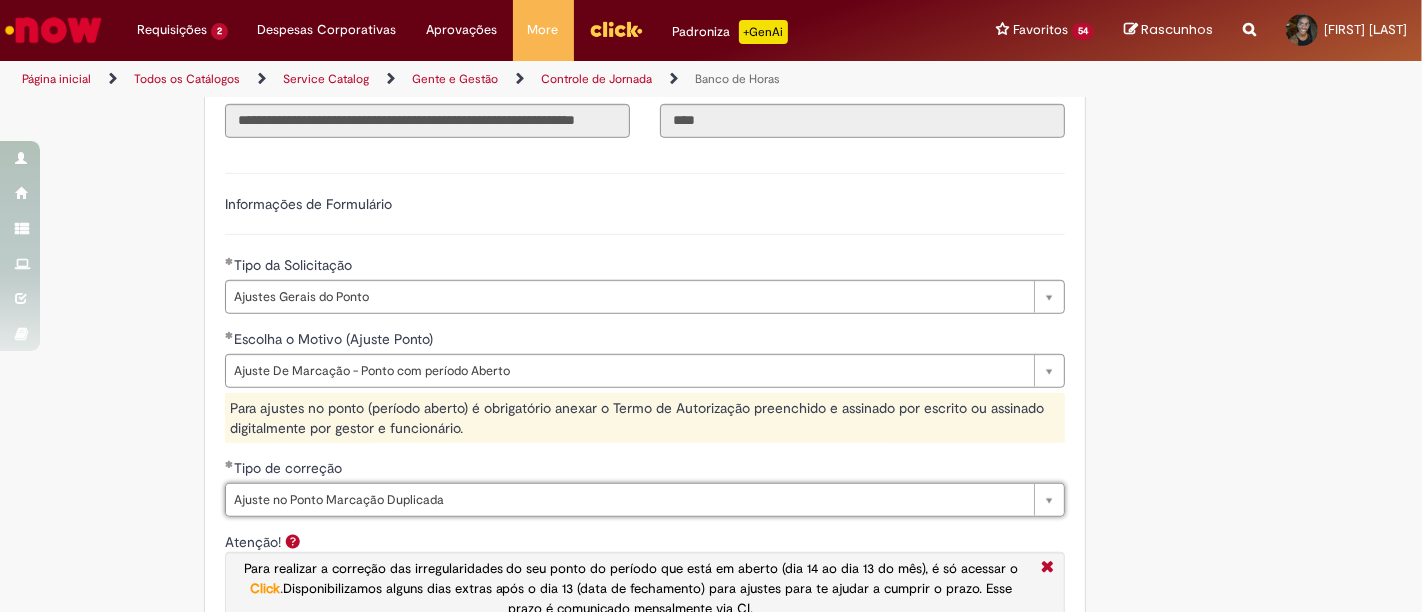 scroll, scrollTop: 1666, scrollLeft: 0, axis: vertical 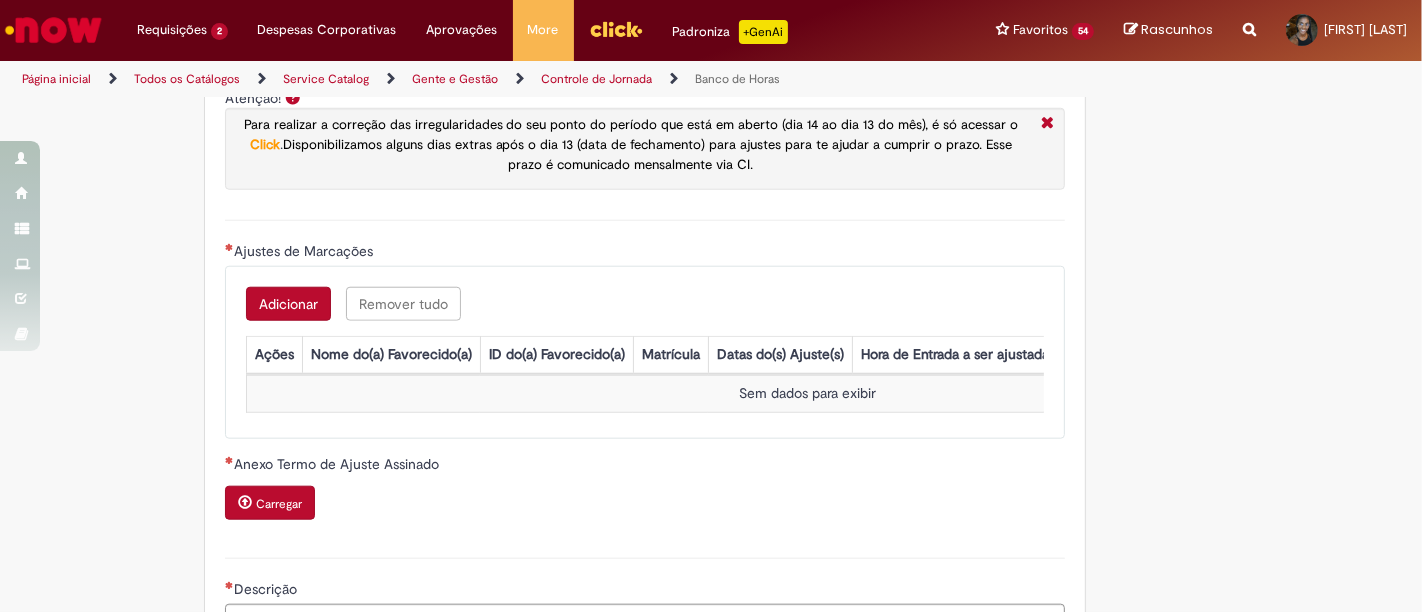 click on "Adicionar" at bounding box center (288, 304) 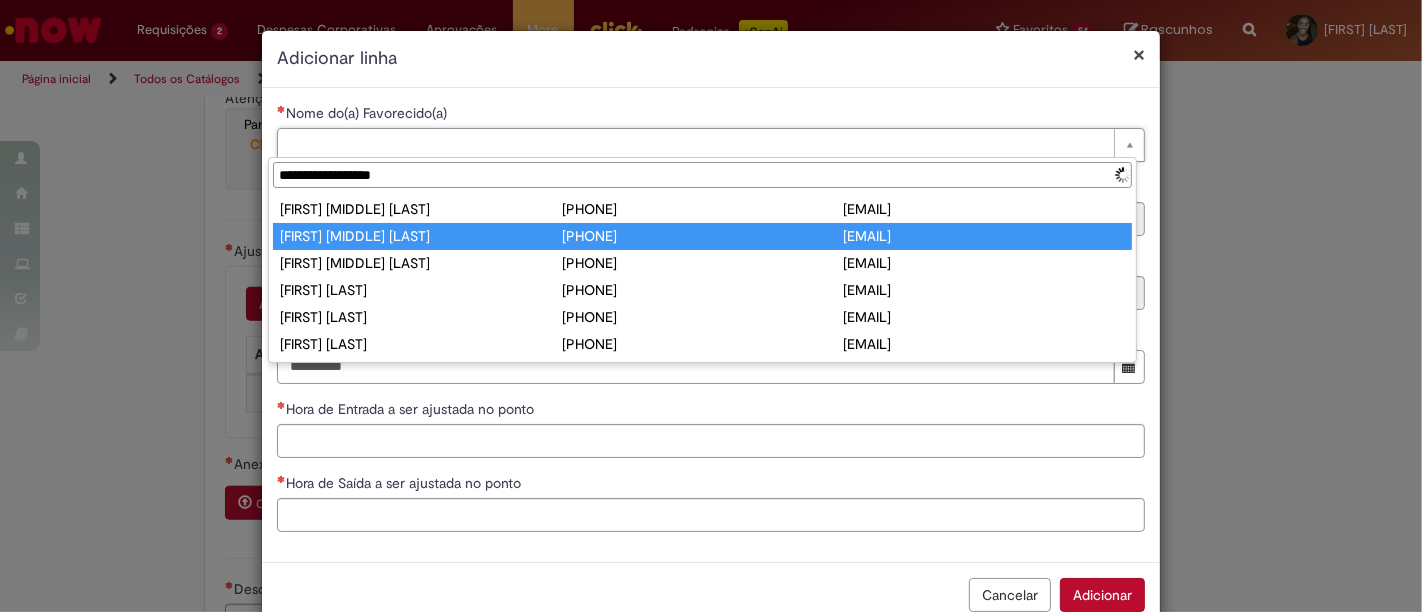 type on "**********" 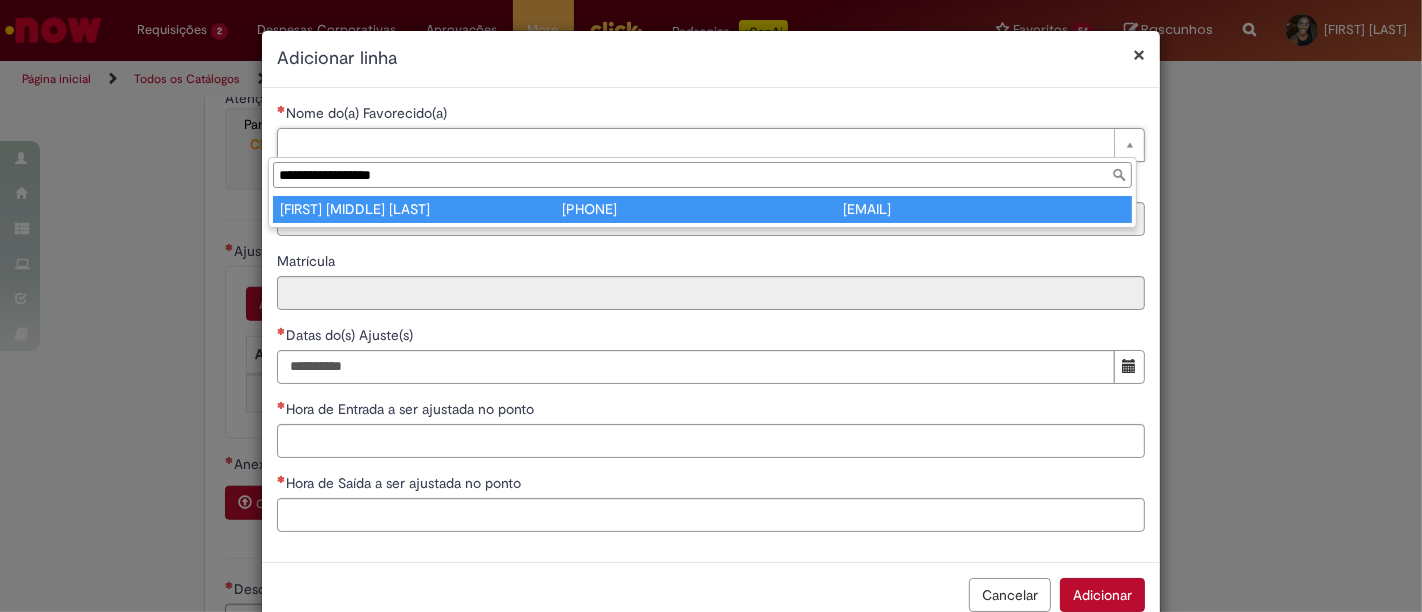 type on "**********" 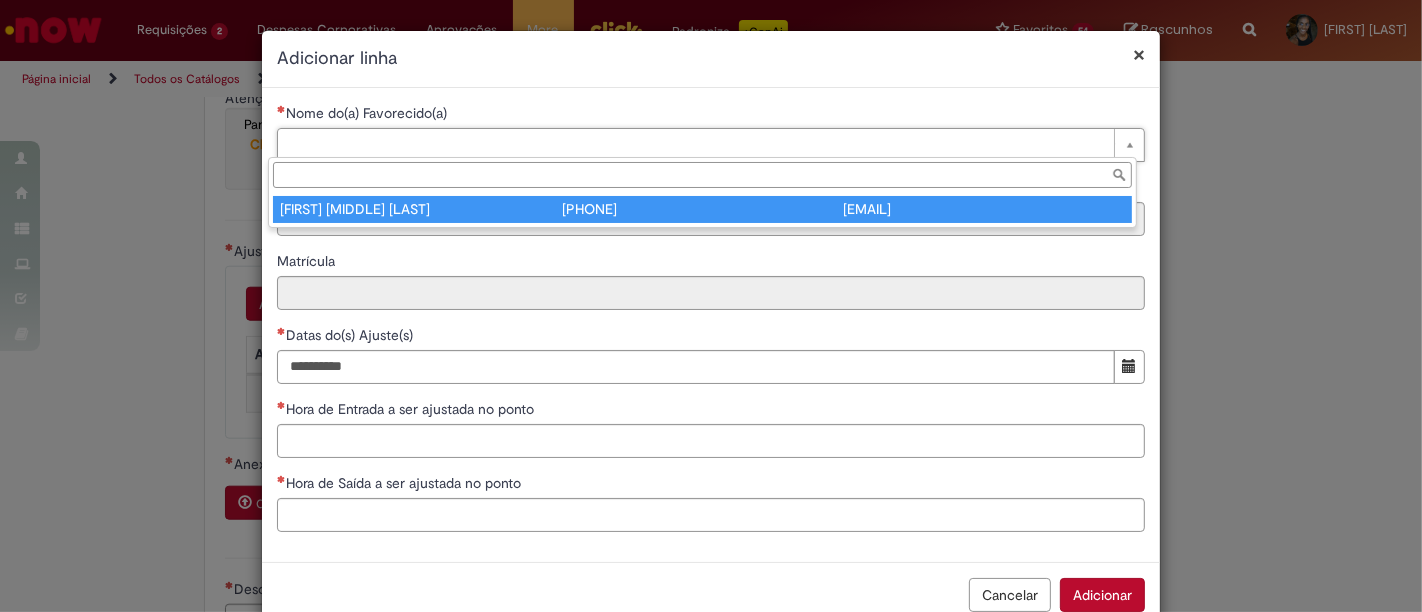 type on "********" 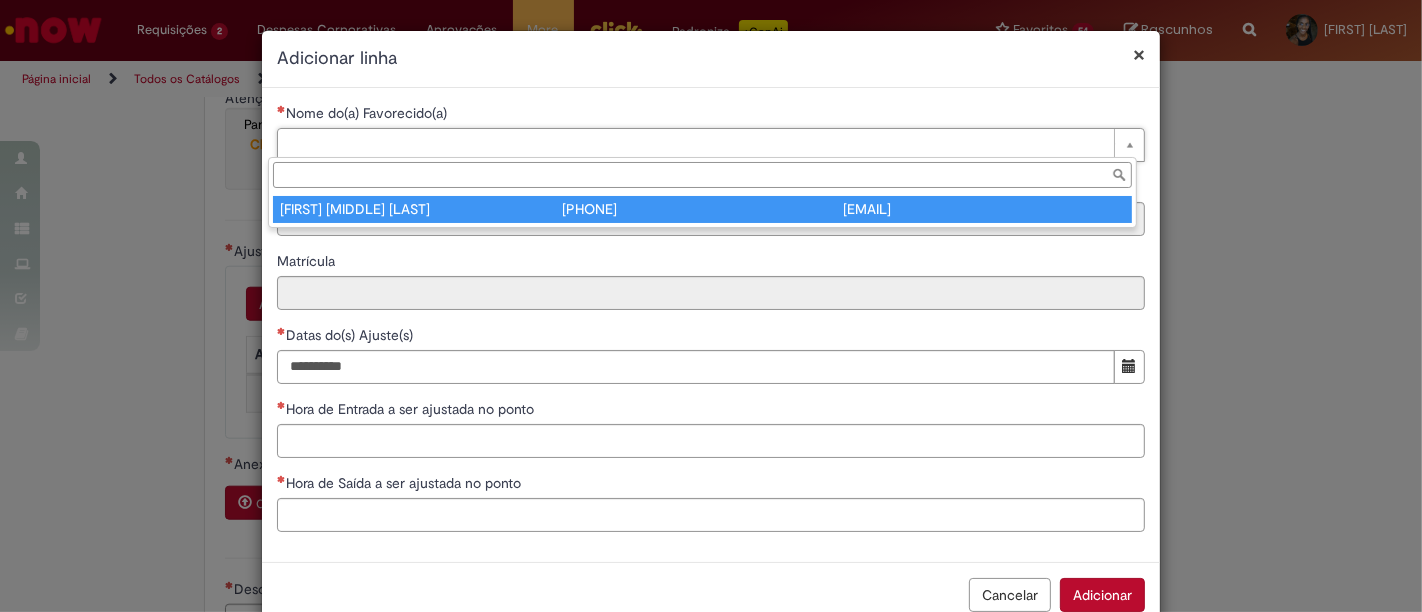 type on "***" 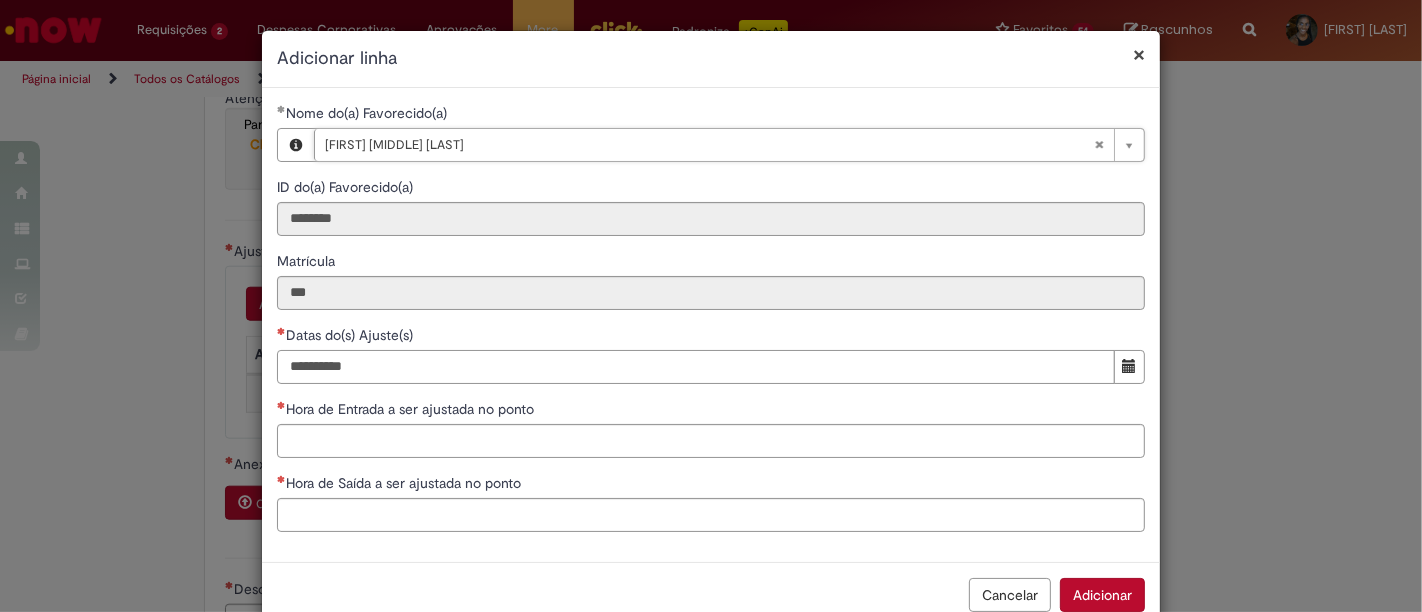 click on "Datas do(s) Ajuste(s)" at bounding box center (696, 367) 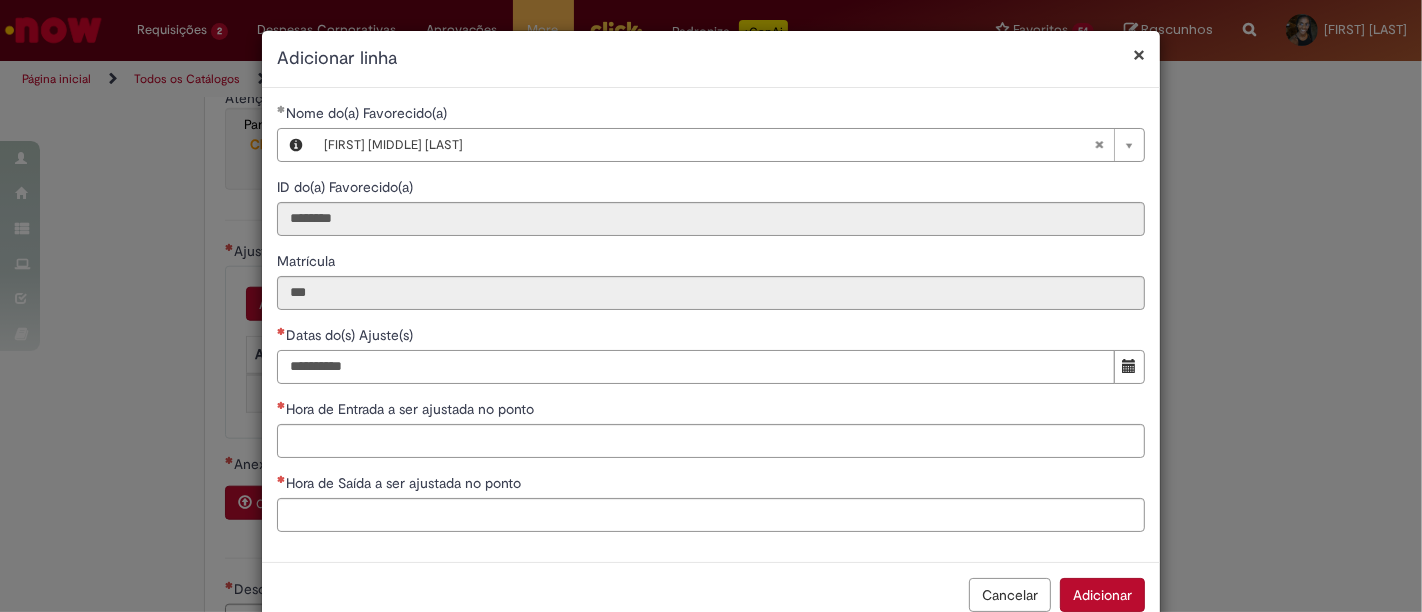 type on "*" 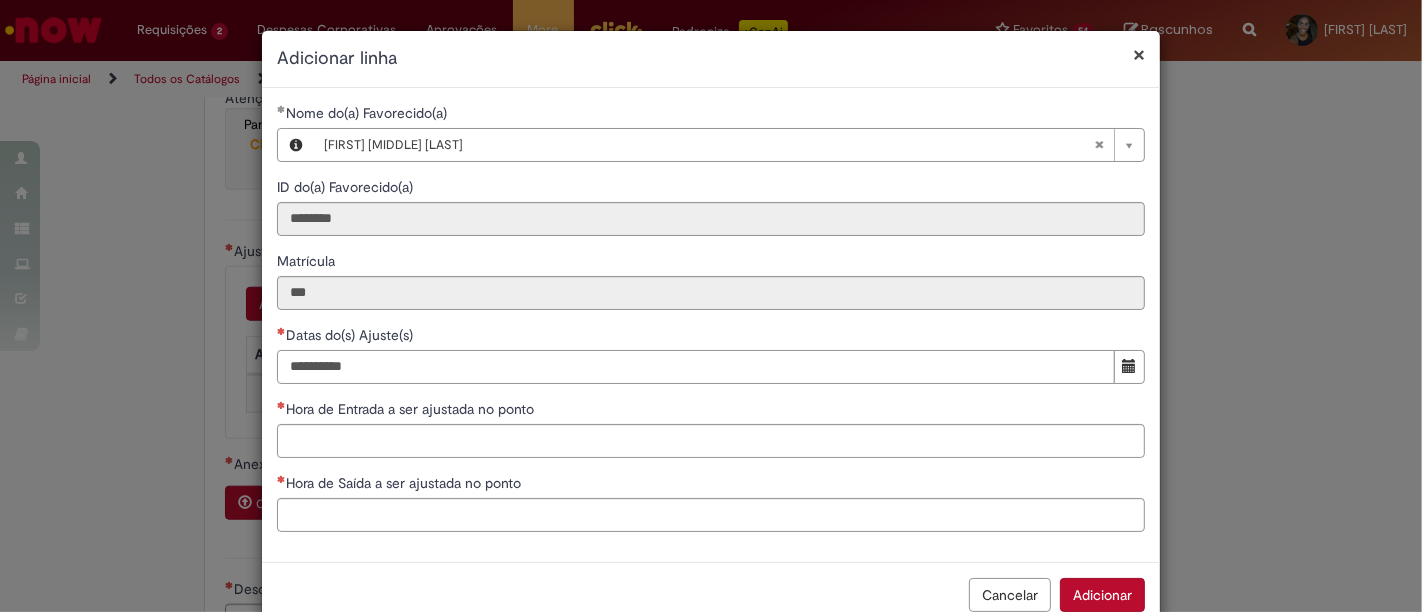 type on "**********" 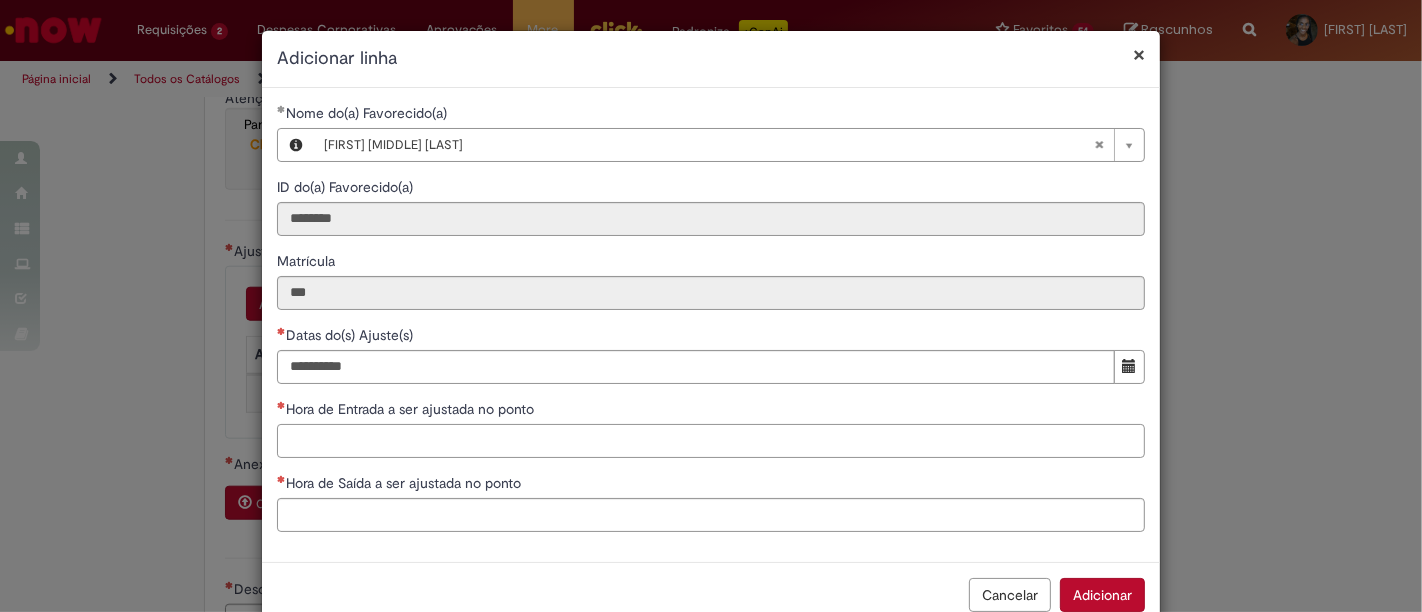 click on "Hora de Entrada a ser ajustada no ponto" at bounding box center (711, 441) 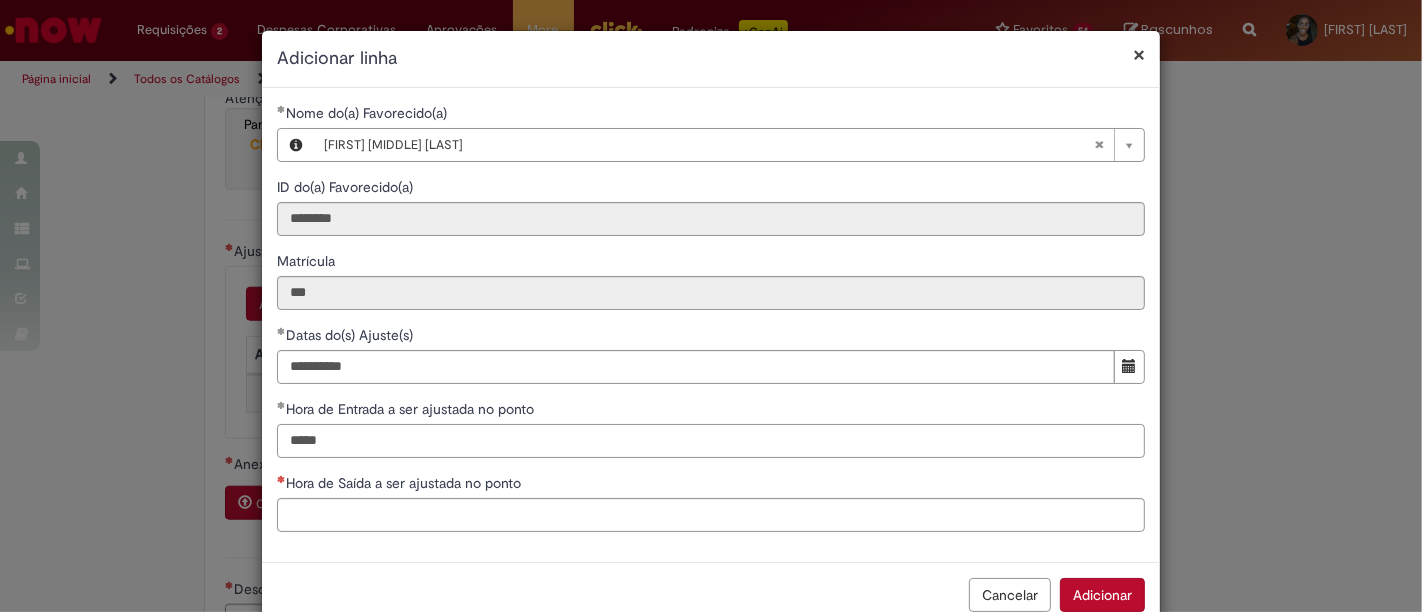 type on "*****" 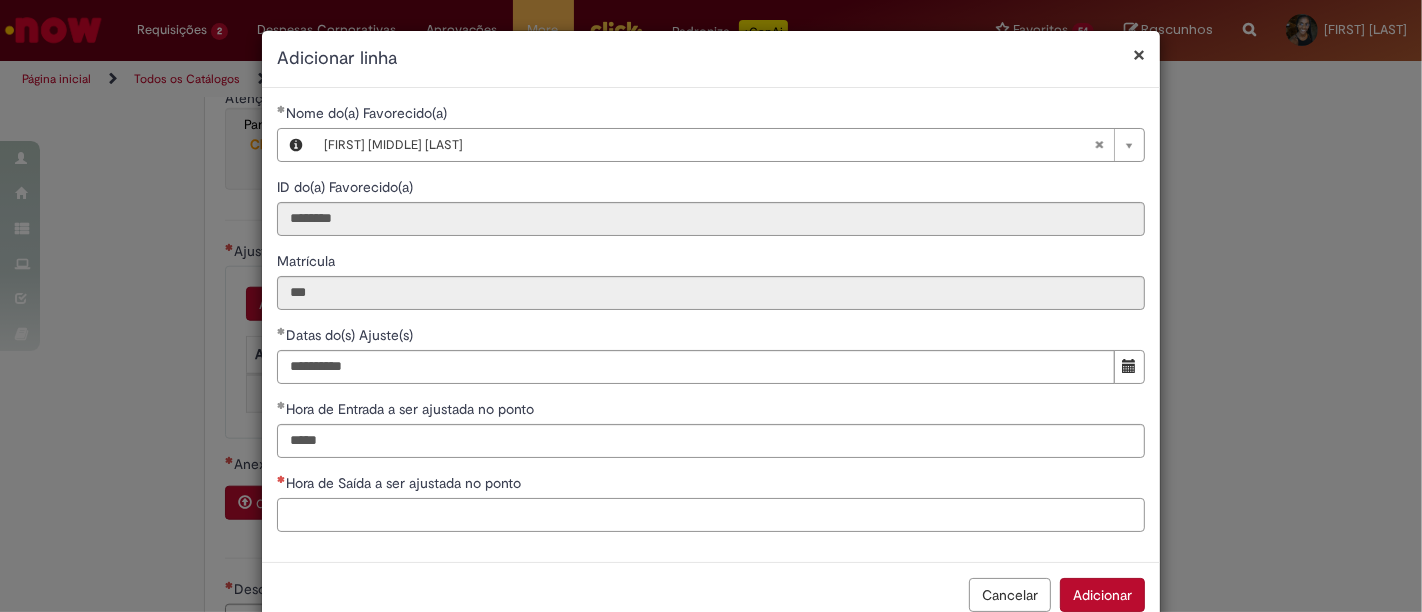 click on "Hora de Saída a ser ajustada no ponto" at bounding box center (711, 515) 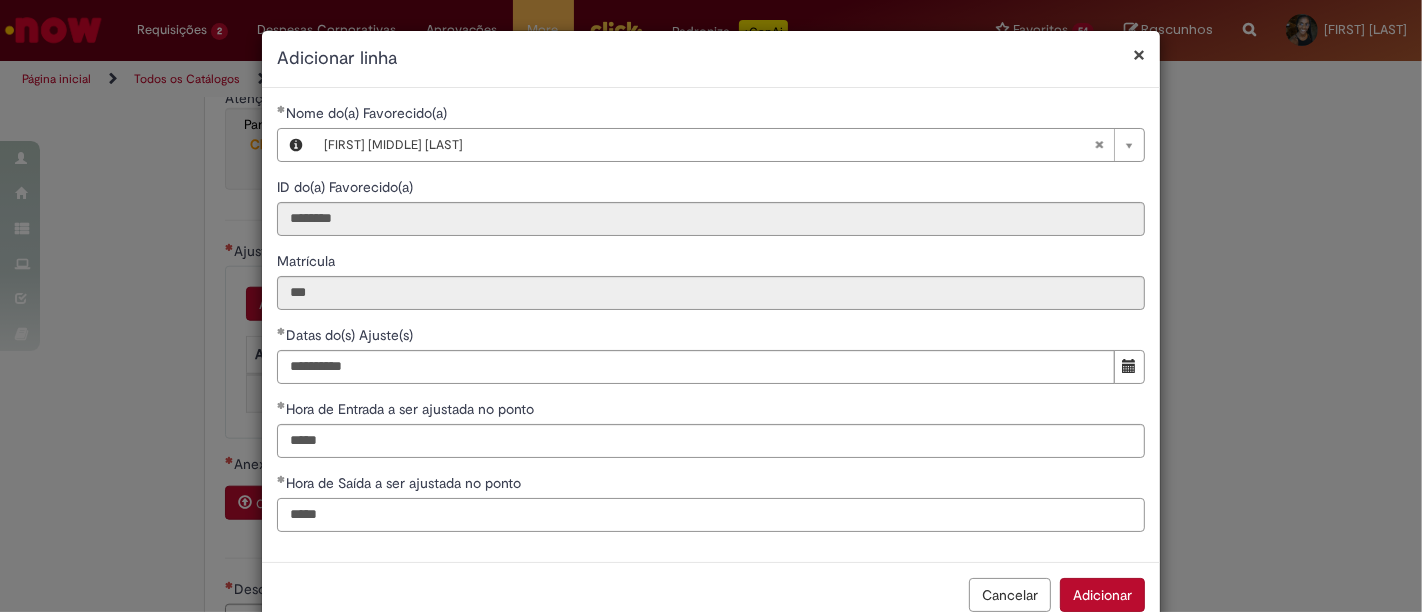type on "*****" 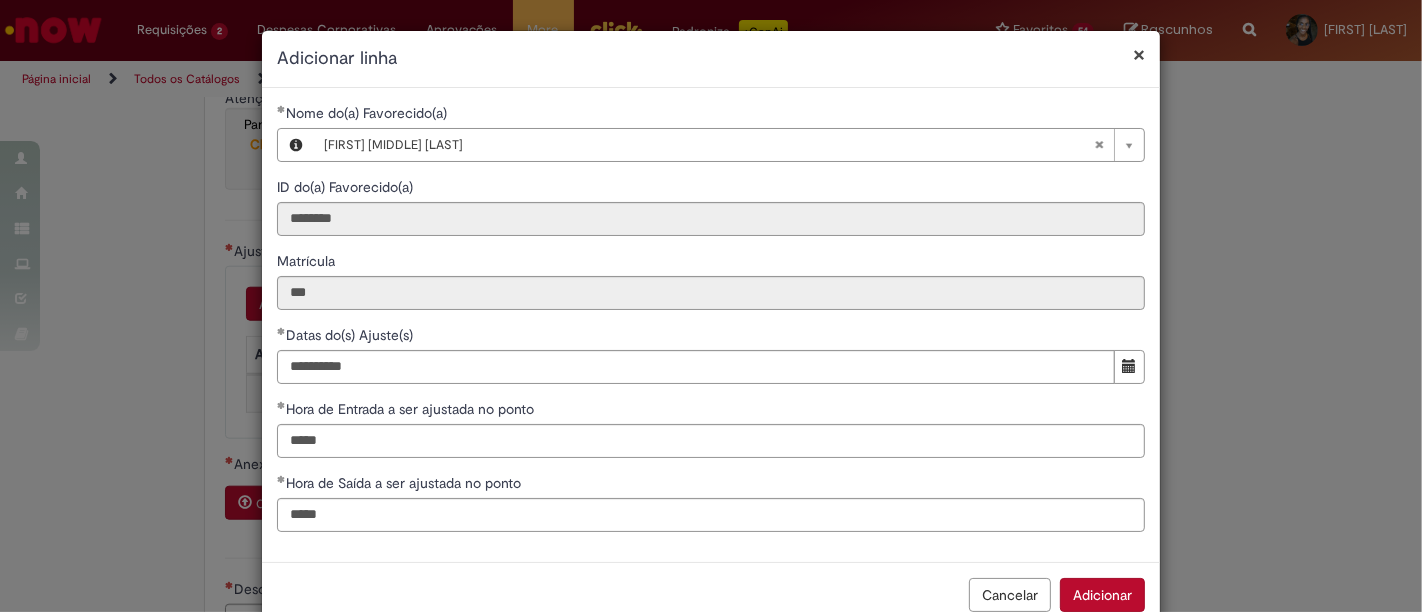 click on "Adicionar" at bounding box center [1102, 595] 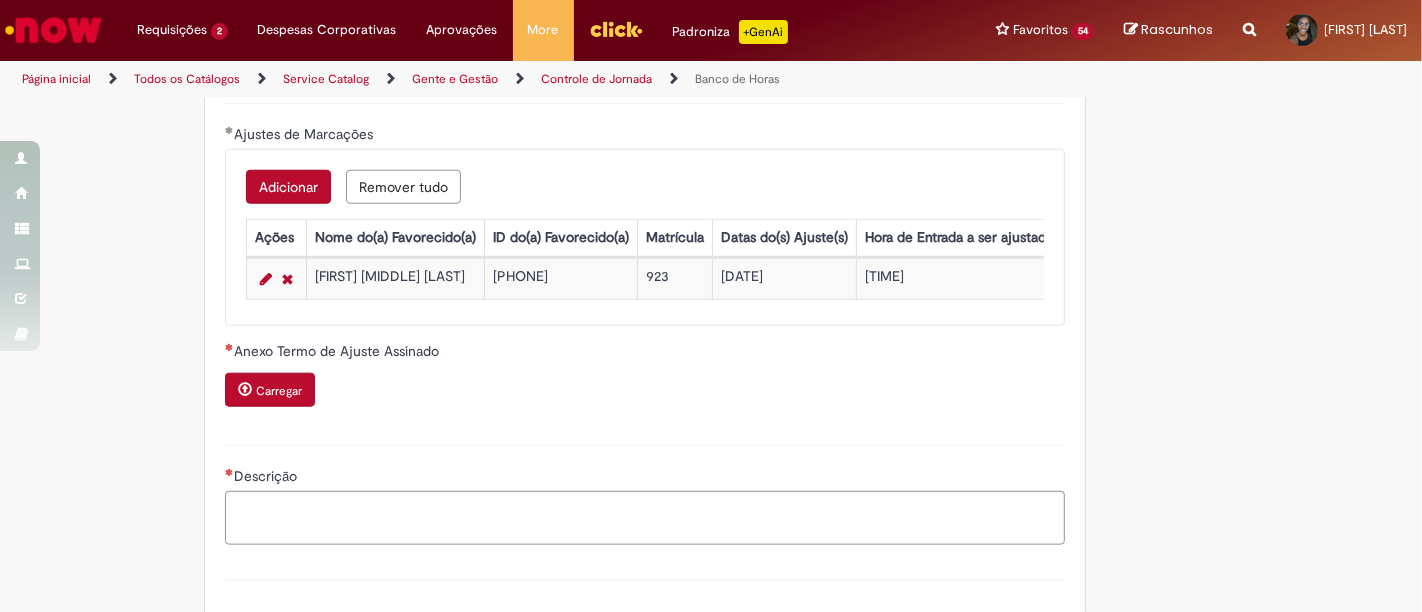 scroll, scrollTop: 2000, scrollLeft: 0, axis: vertical 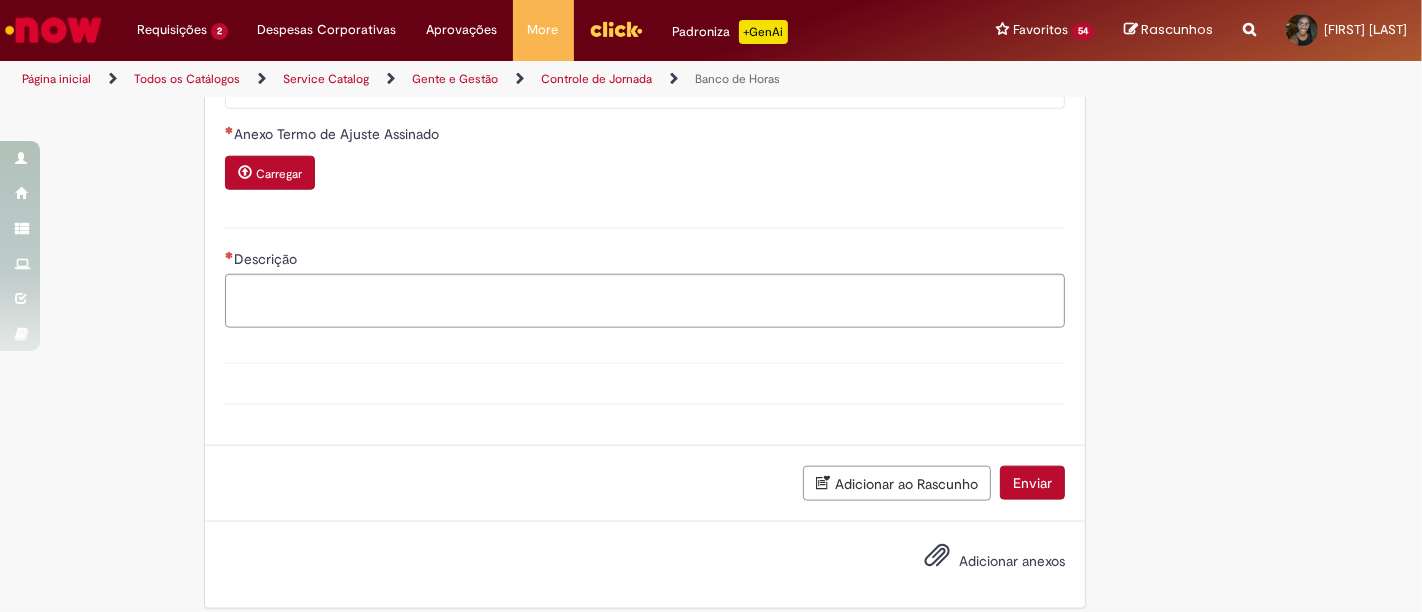 click on "Carregar" at bounding box center (279, 174) 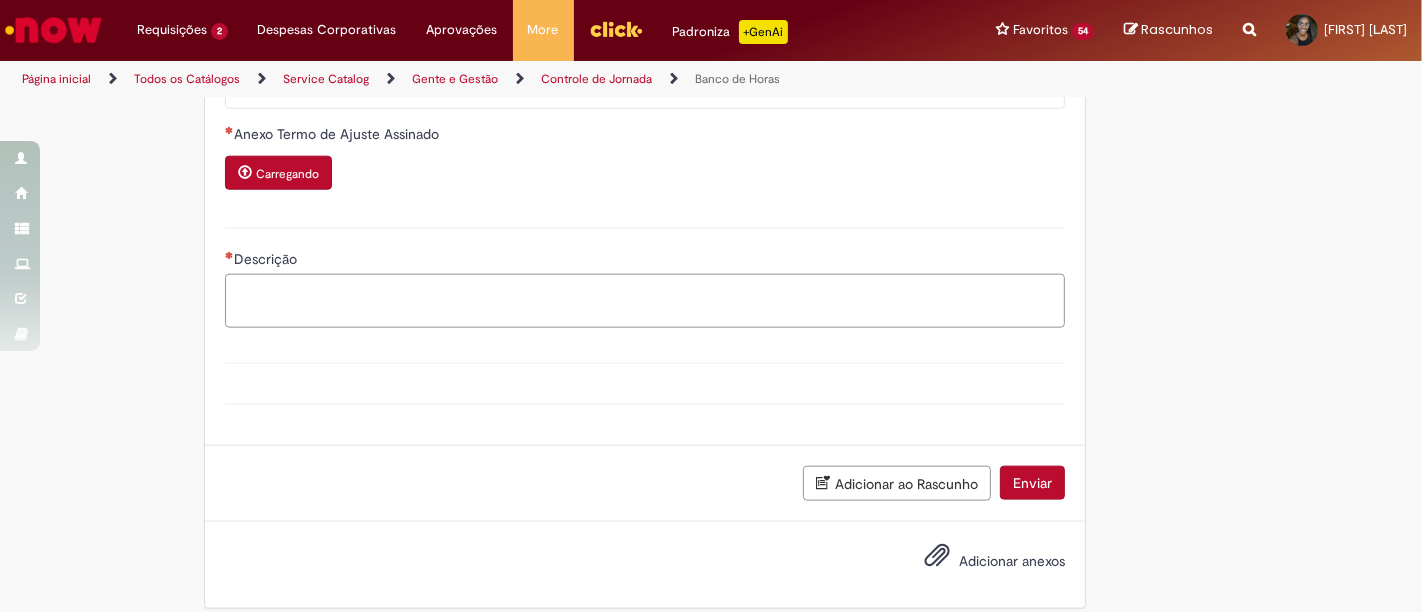 click on "Descrição" at bounding box center [645, 288] 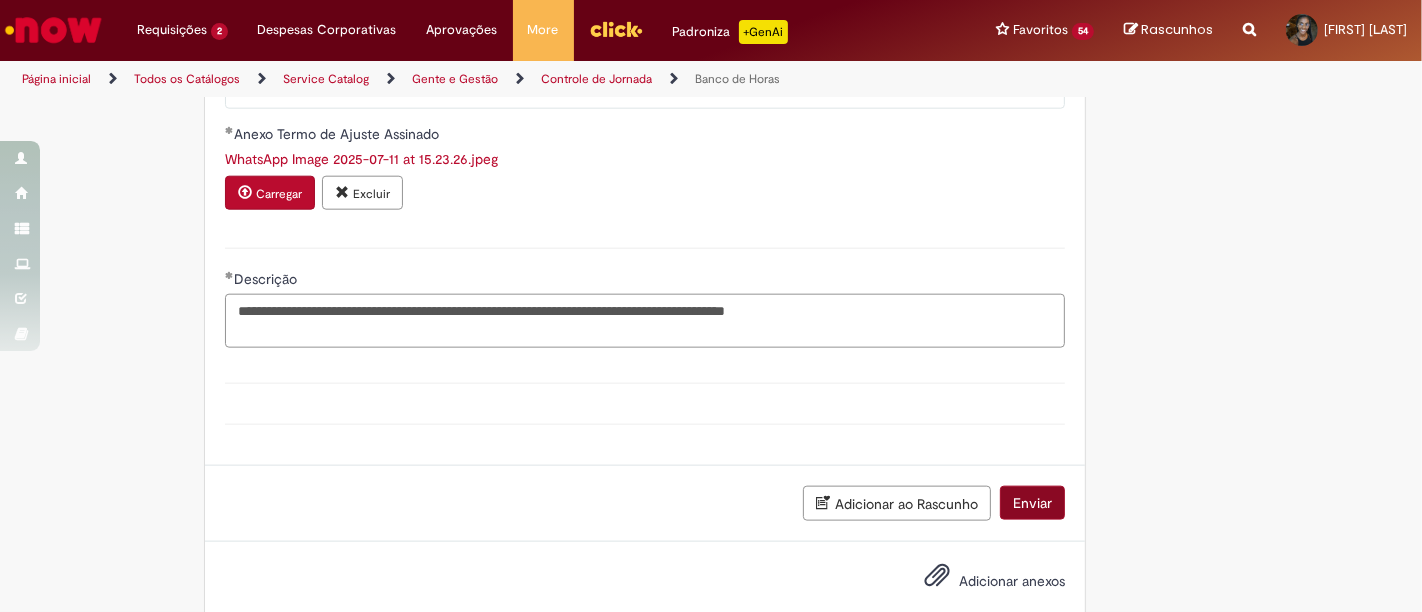 type on "**********" 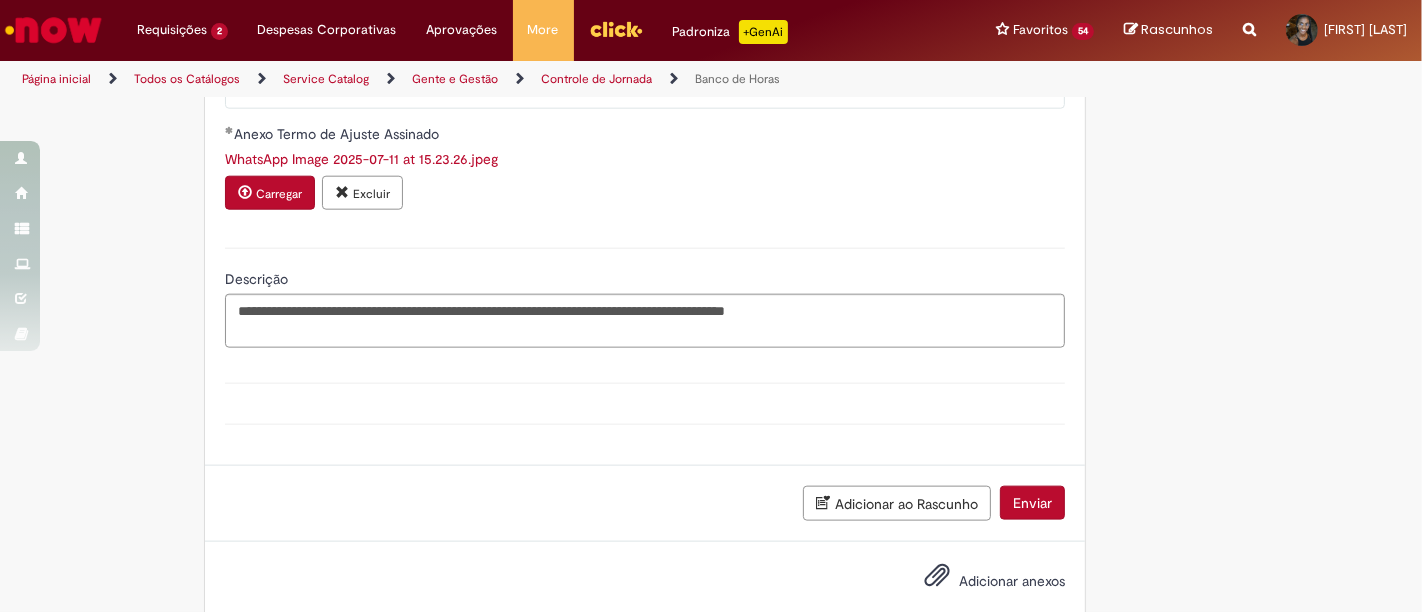 click on "Enviar" at bounding box center [1032, 503] 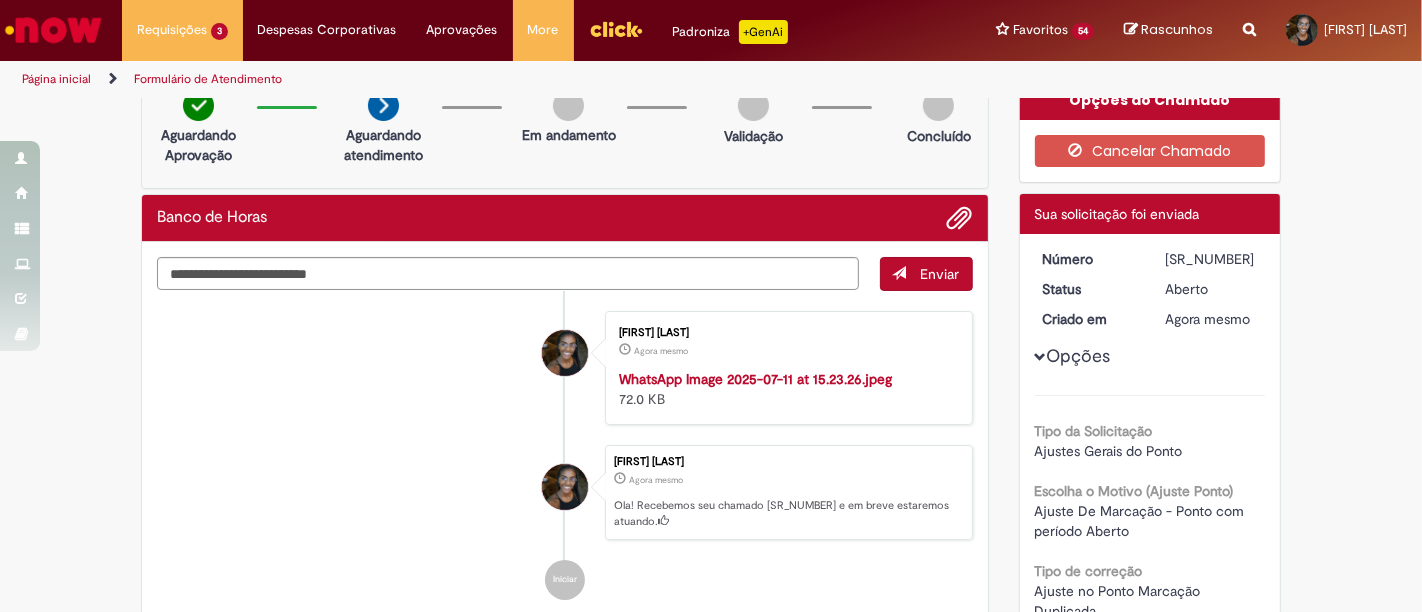 scroll, scrollTop: 0, scrollLeft: 0, axis: both 